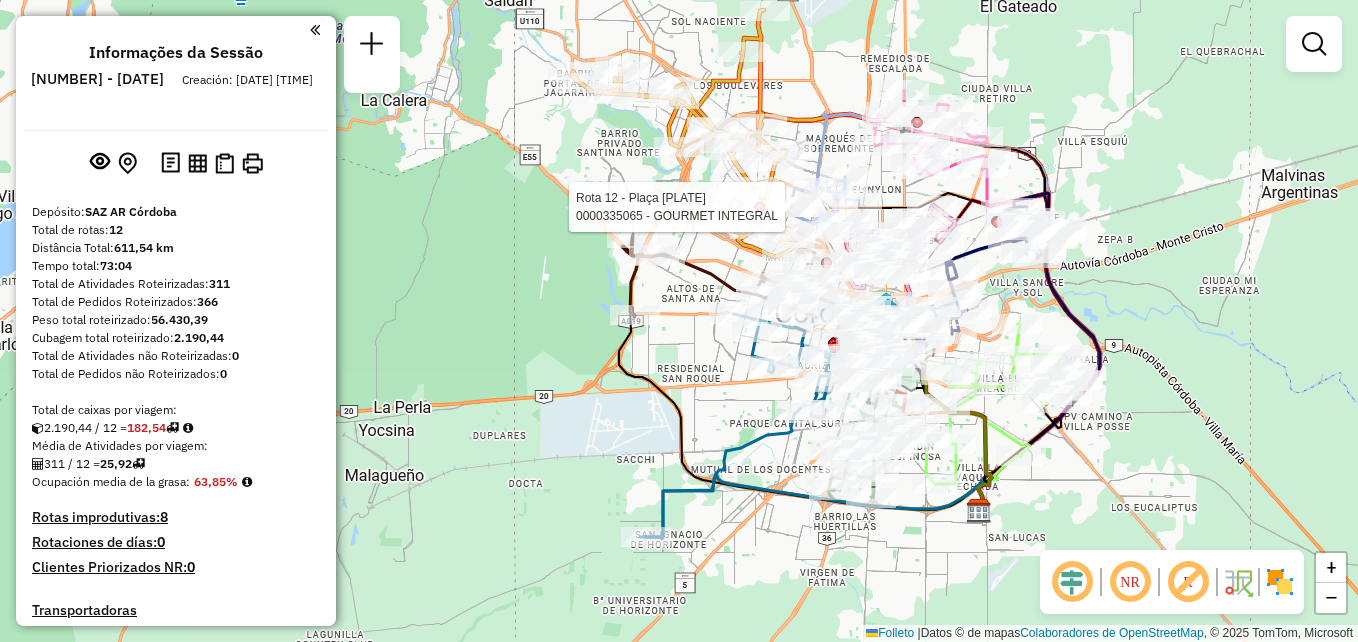 scroll, scrollTop: 0, scrollLeft: 0, axis: both 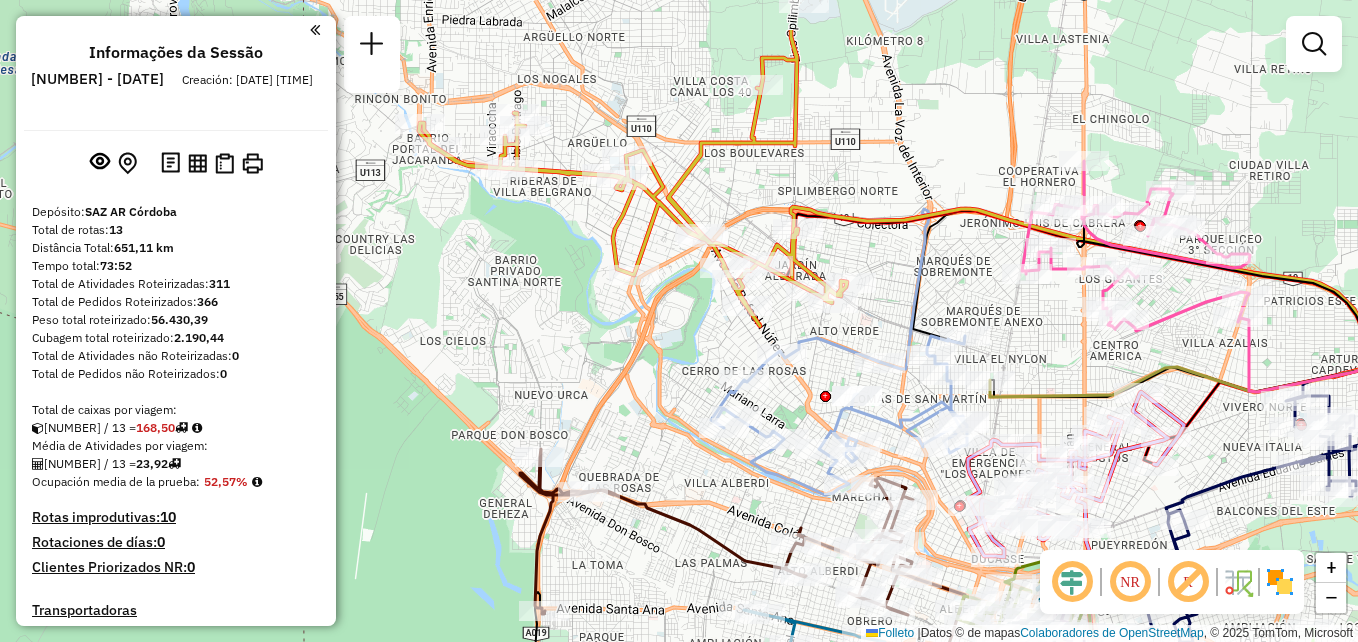 drag, startPoint x: 641, startPoint y: 241, endPoint x: 829, endPoint y: 335, distance: 210.19038 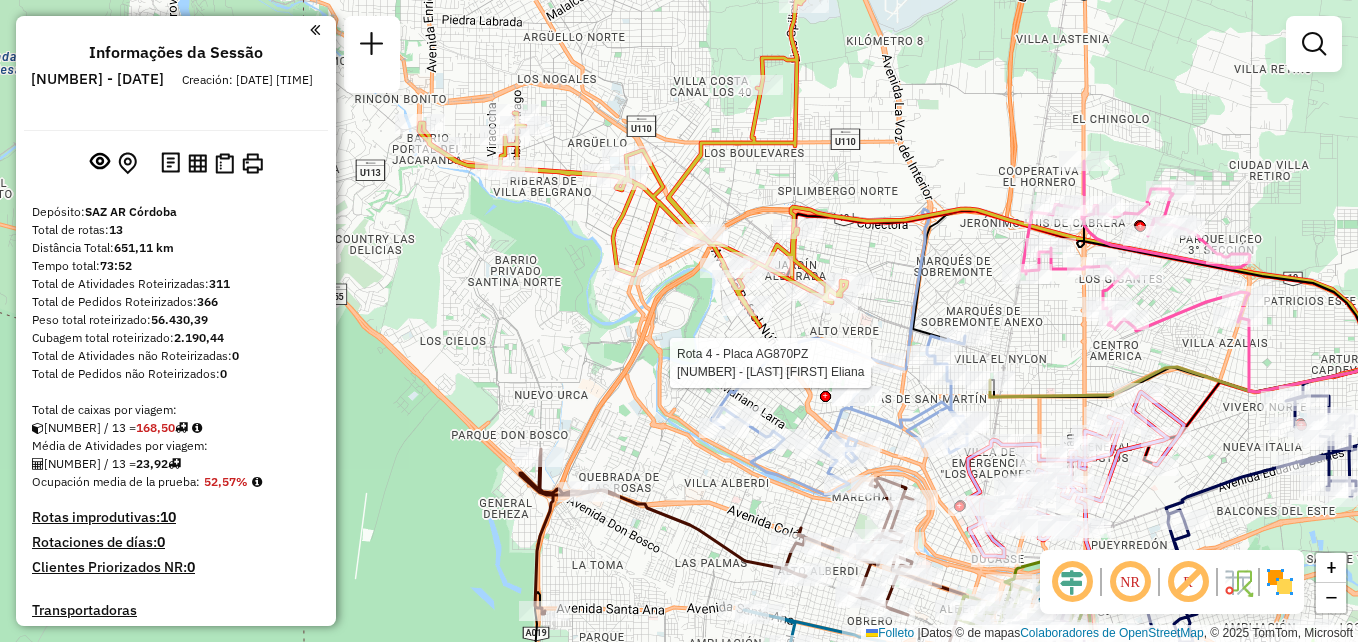 click 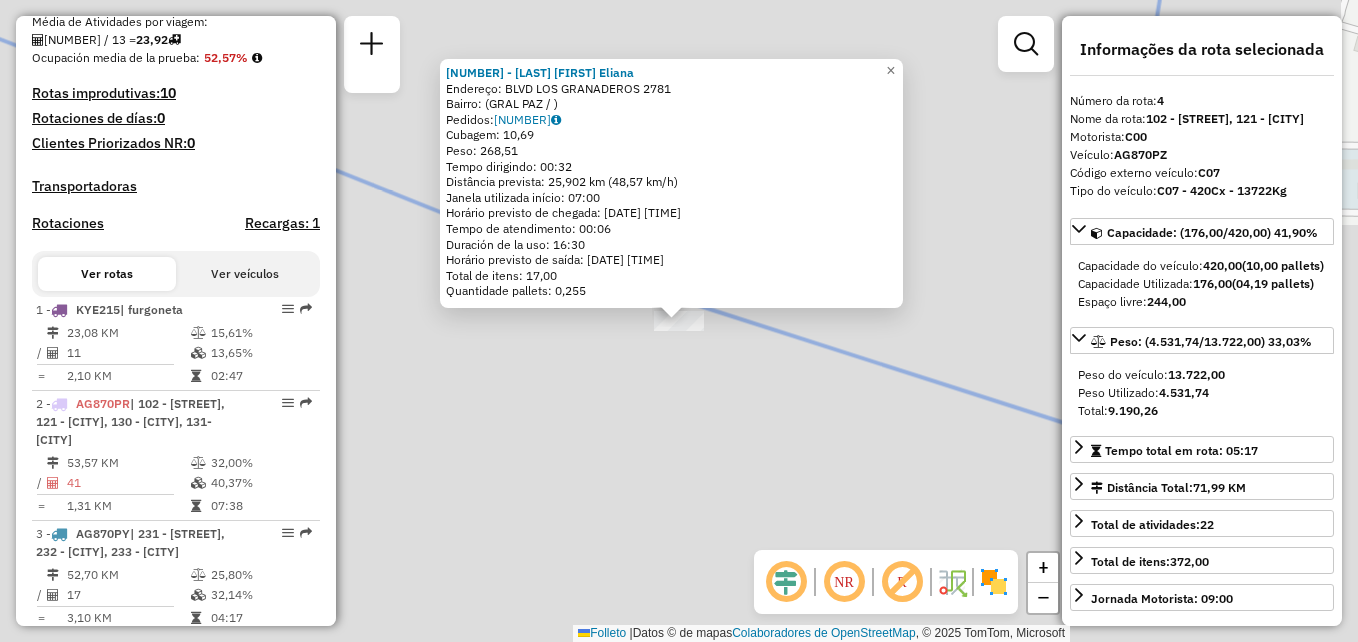 scroll, scrollTop: 1059, scrollLeft: 0, axis: vertical 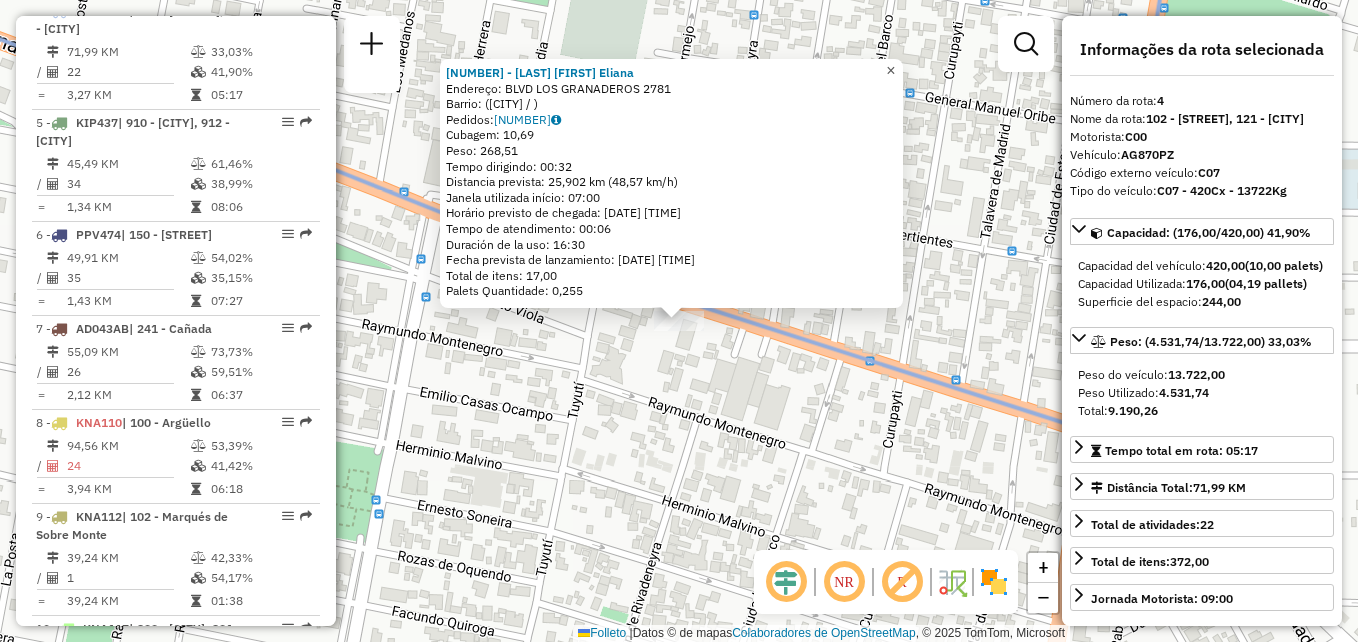 click on "×" 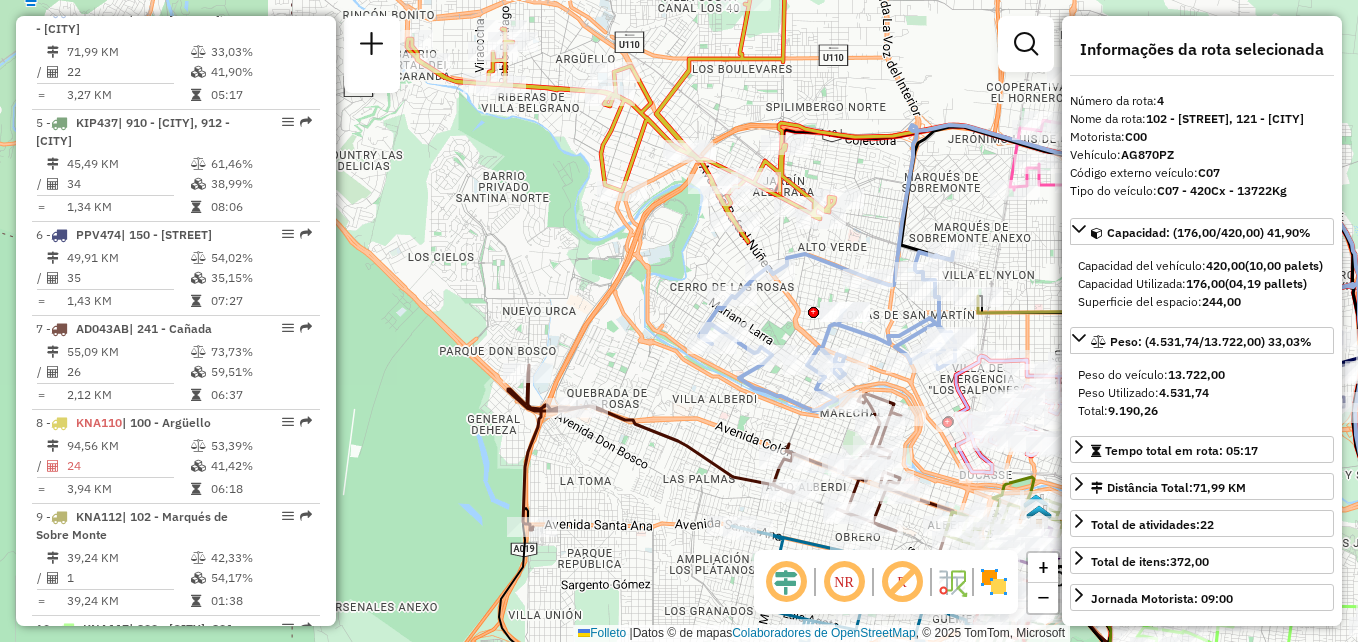 drag, startPoint x: 790, startPoint y: 434, endPoint x: 750, endPoint y: 452, distance: 43.863426 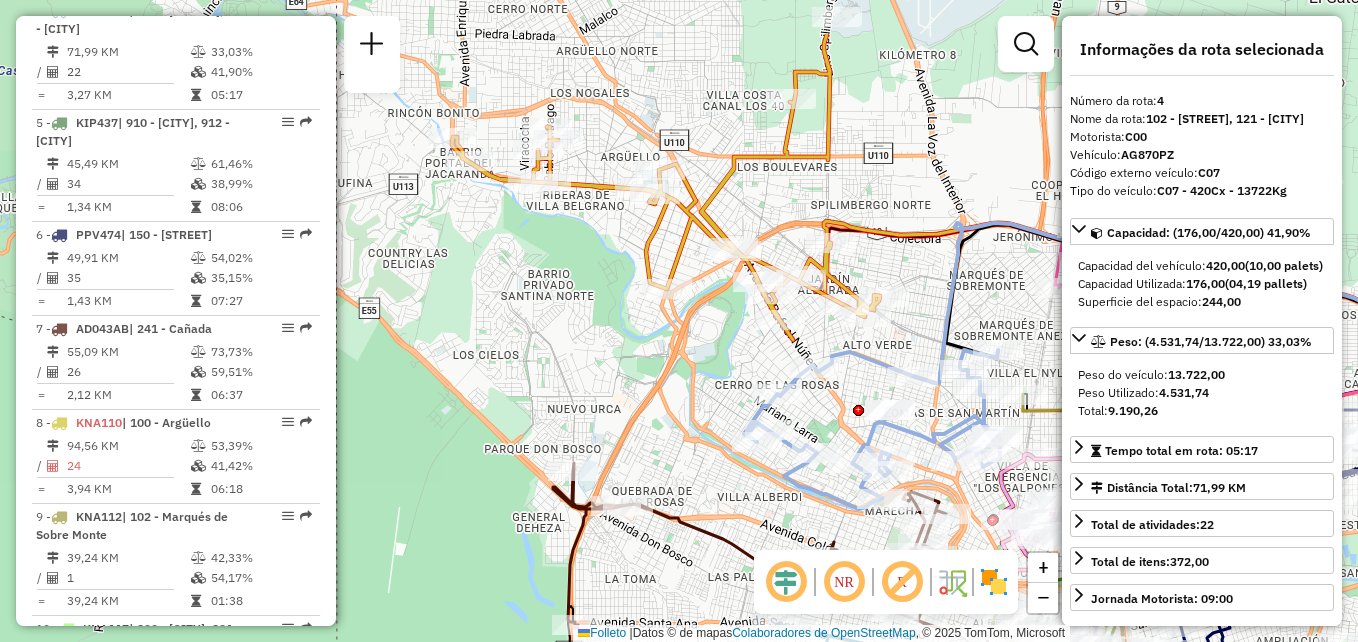 drag, startPoint x: 486, startPoint y: 326, endPoint x: 531, endPoint y: 424, distance: 107.837845 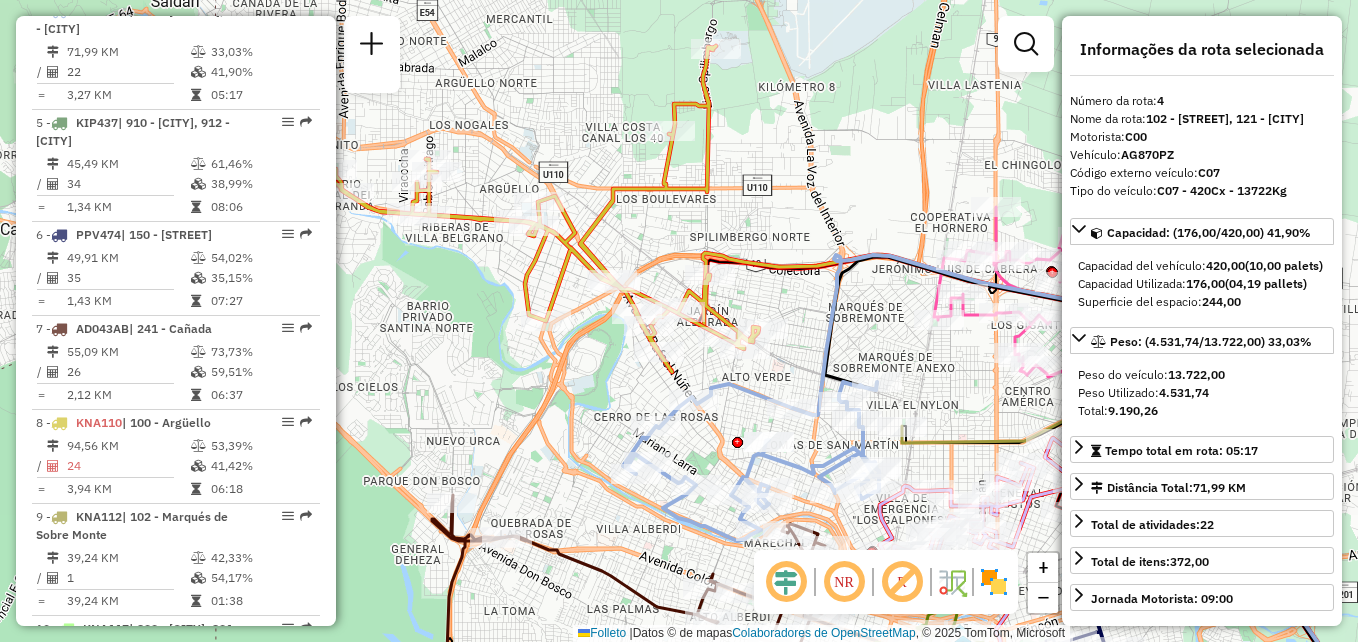 click on "Janela de atendimento Grade de atendimento Capacidade Transportadoras Veículos Cliente Pedidos  Rotas Selecione os dias de semana para filtrar as janelas de atendimento  Seg   Ter   Qua   Qui   Sex   Sáb   Dom  Informe o período da janela de atendimento: De: Até:  Filtrar exatamente a janela do cliente  Considerar janela de atendimento padrão  Selecione os dias de semana para filtrar as grades de atendimento  Seg   Ter   Qua   Qui   Sex   Sáb   Dom   Considerar clientes sem dia de atendimento cadastrado  Clientes fora do dia de atendimento selecionado Filtrar as atividades entre os valores definidos abaixo:  Peso mínimo:   Peso máximo:   Cubagem mínima:   Cubagem máxima:   De:   Até:  Filtrar as atividades entre o tempo de atendimento definido abaixo:  De:   Até:   Considerar capacidade total dos clientes não roteirizados Transportadora: Selecione um ou mais itens Tipo de veículo: Selecione um ou mais itens Veículo: Selecione um ou mais itens Motorista: Selecione um ou mais itens Nome: Rótulo:" 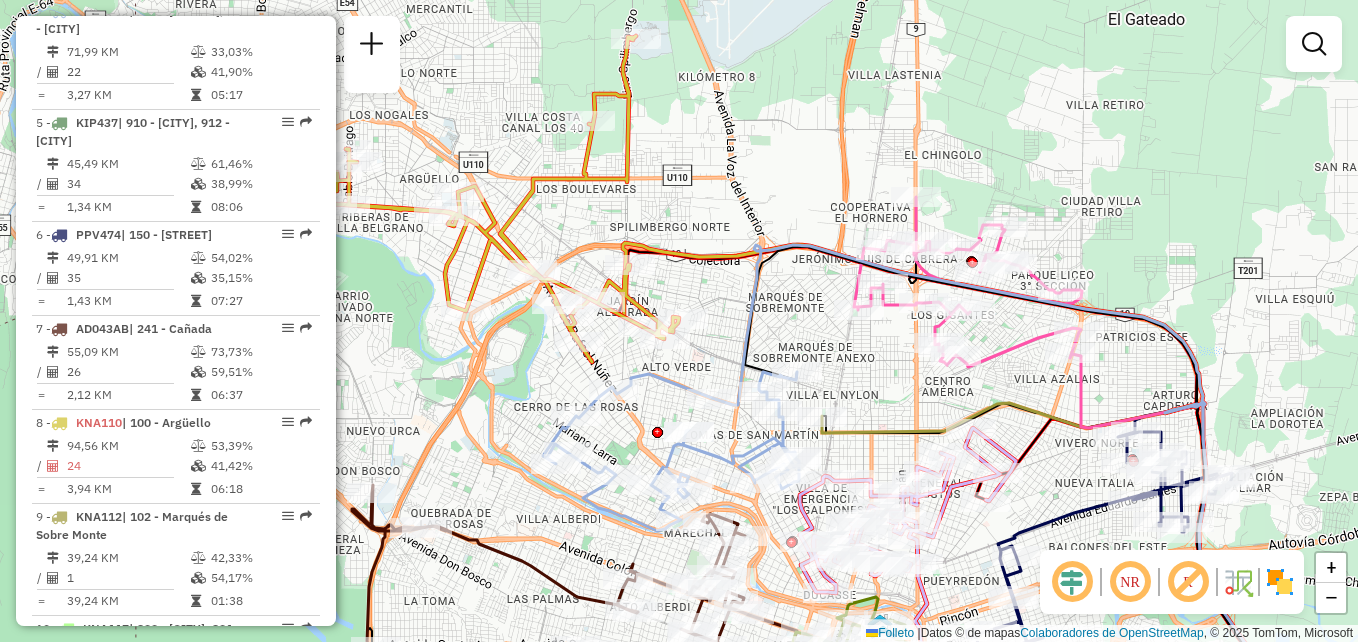 drag, startPoint x: 632, startPoint y: 411, endPoint x: 517, endPoint y: 401, distance: 115.43397 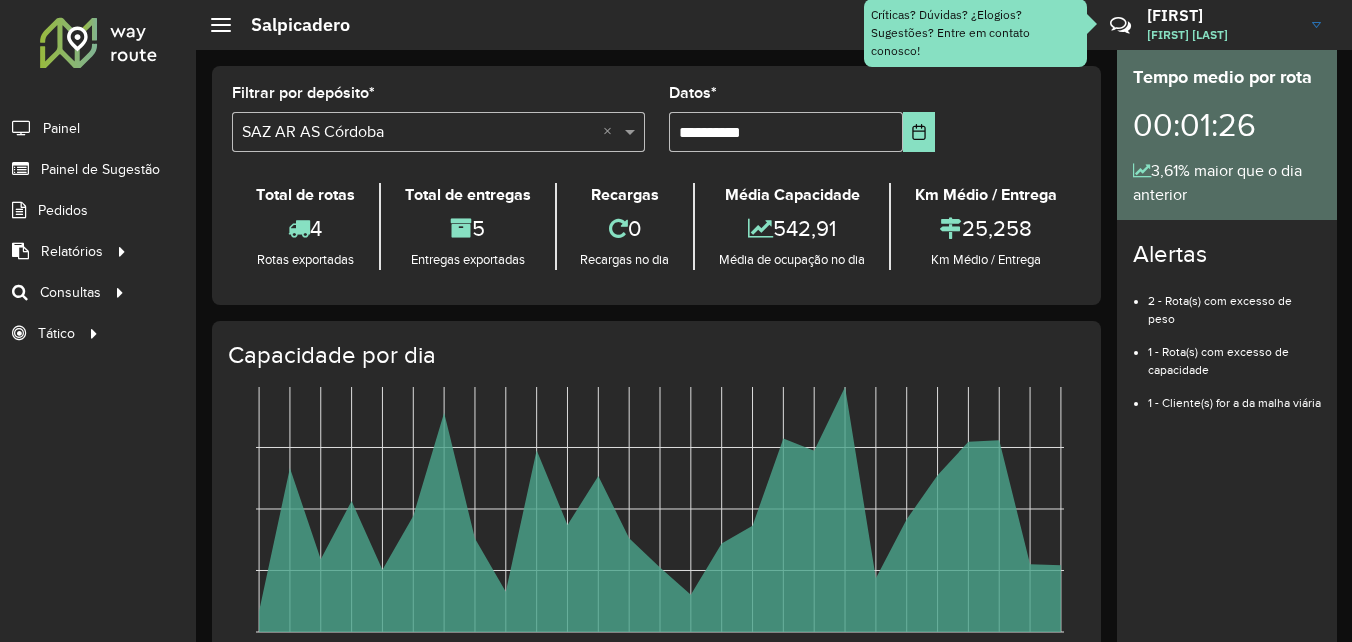 scroll, scrollTop: 0, scrollLeft: 0, axis: both 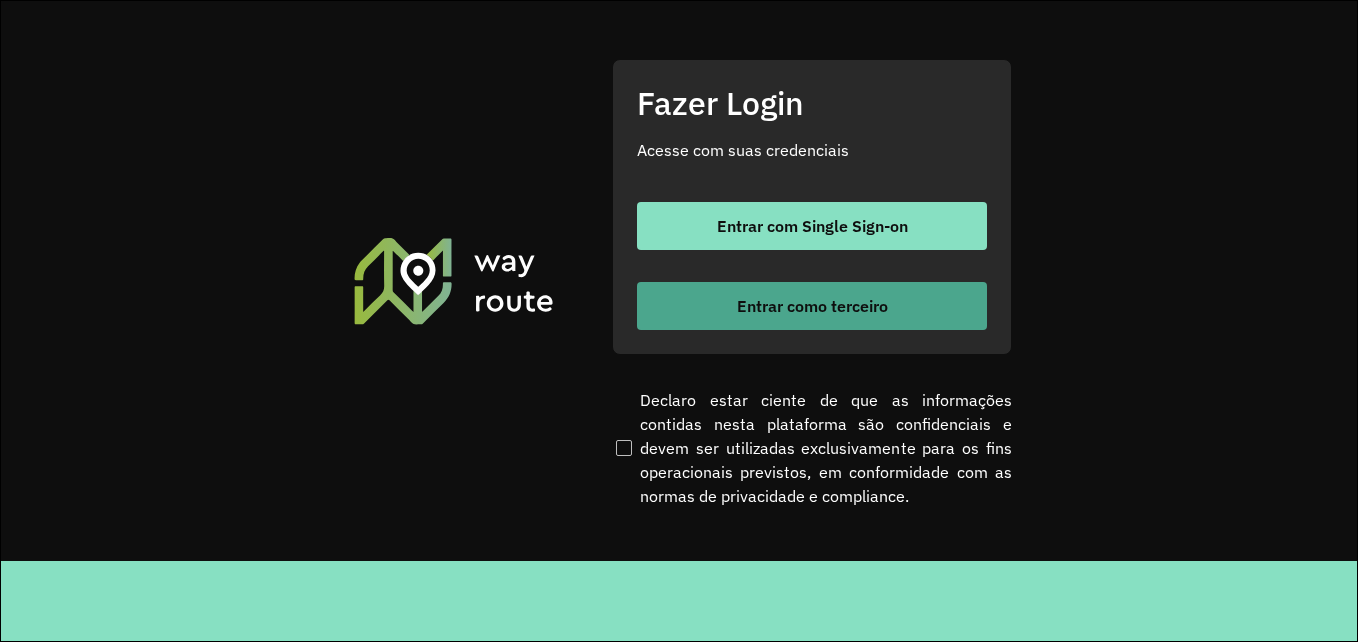 click on "Entrar como terceiro" at bounding box center [812, 306] 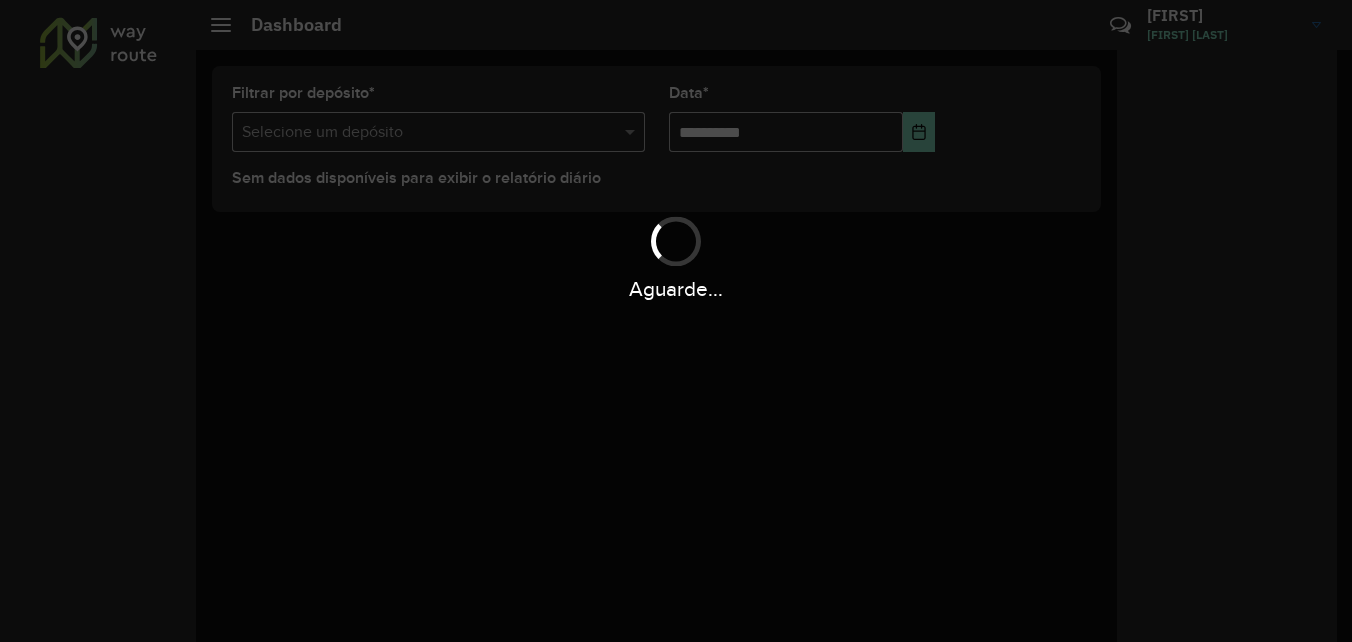 scroll, scrollTop: 0, scrollLeft: 0, axis: both 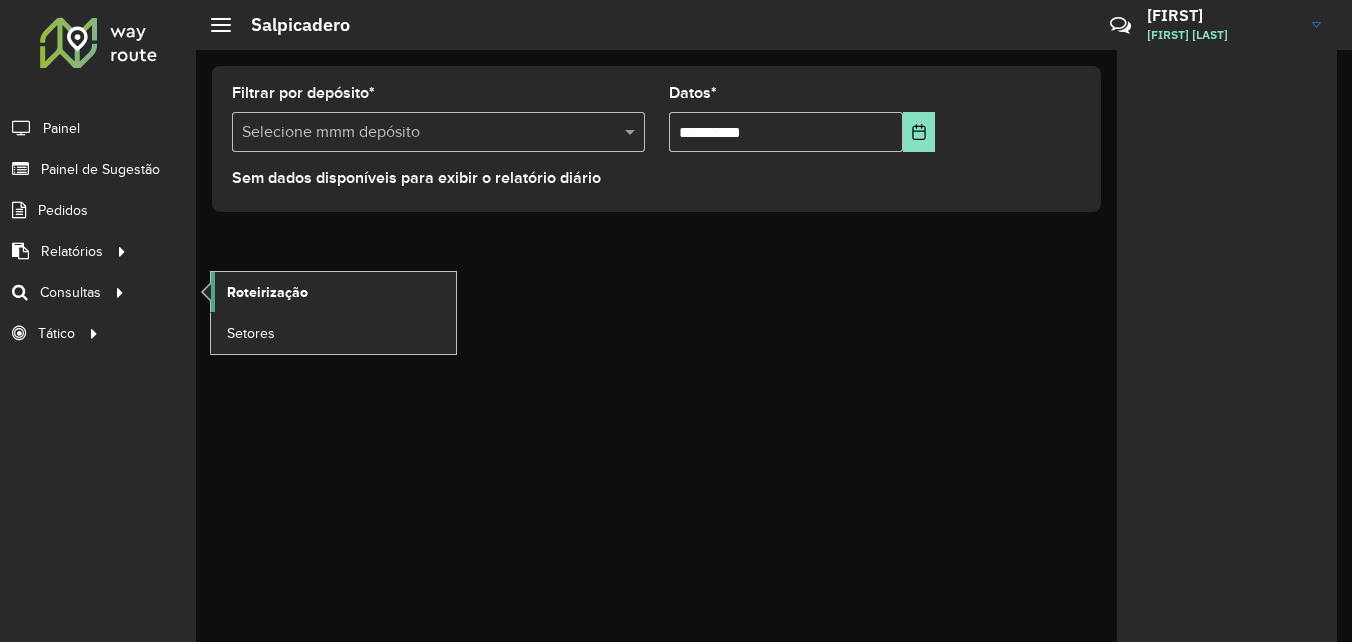 click on "Roteirização" 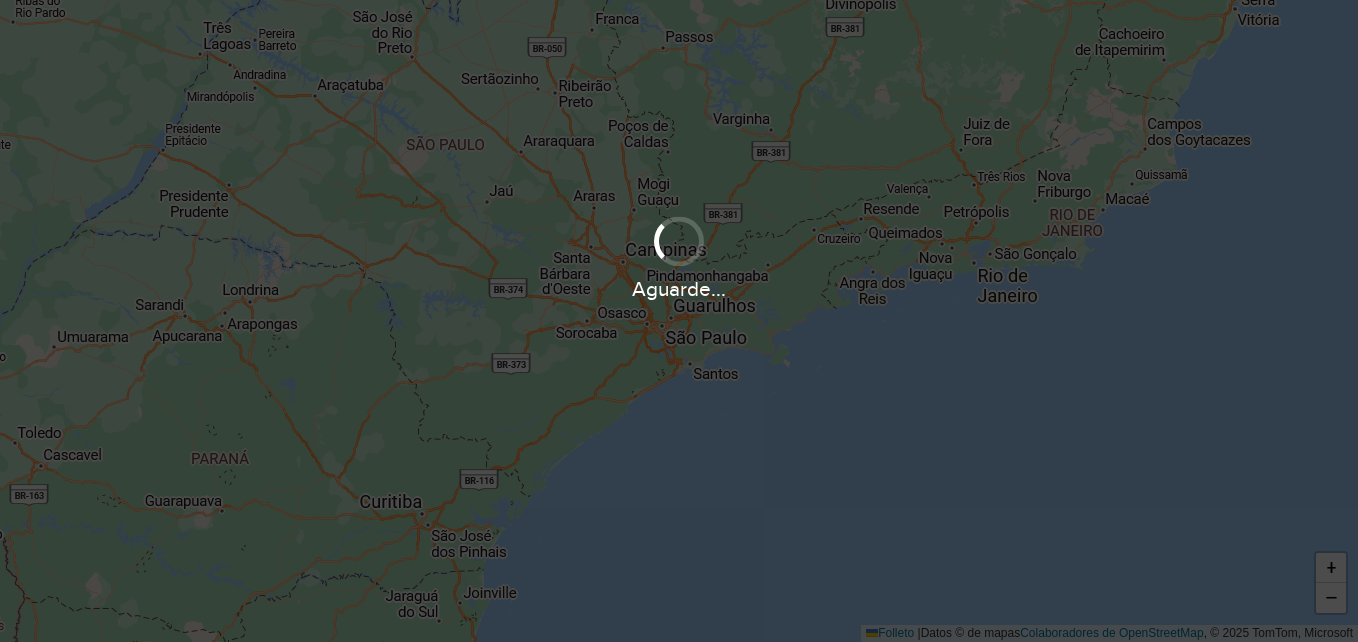 scroll, scrollTop: 0, scrollLeft: 0, axis: both 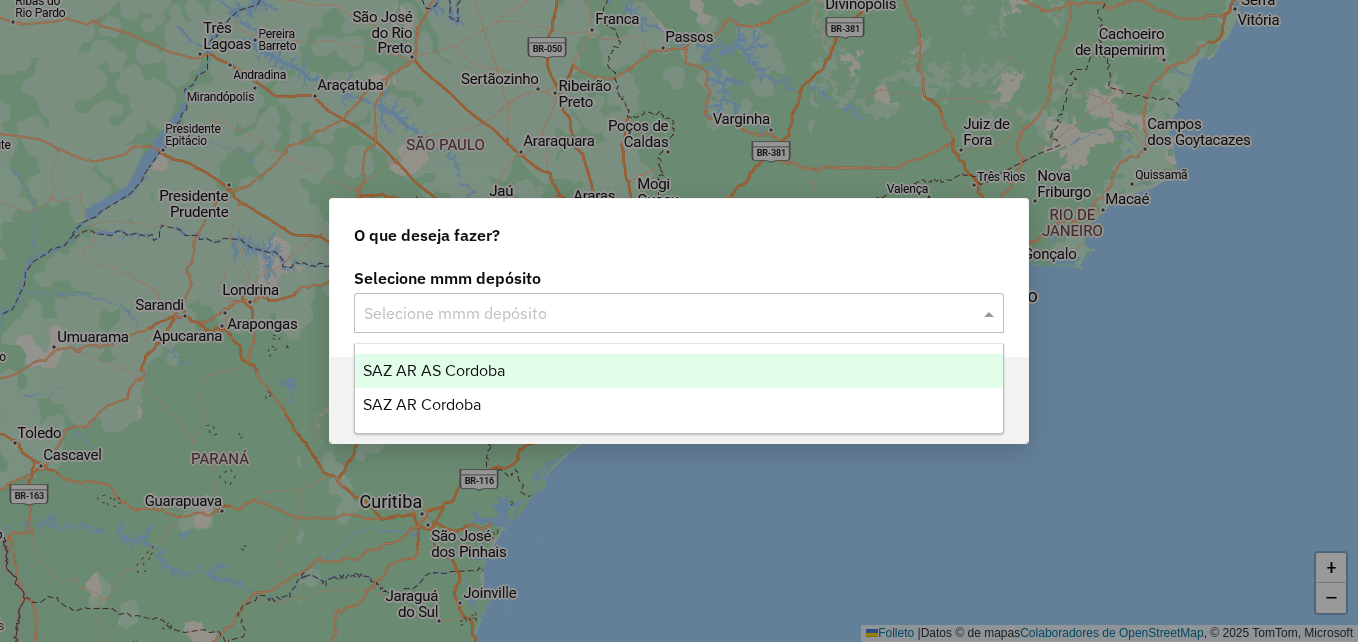 click 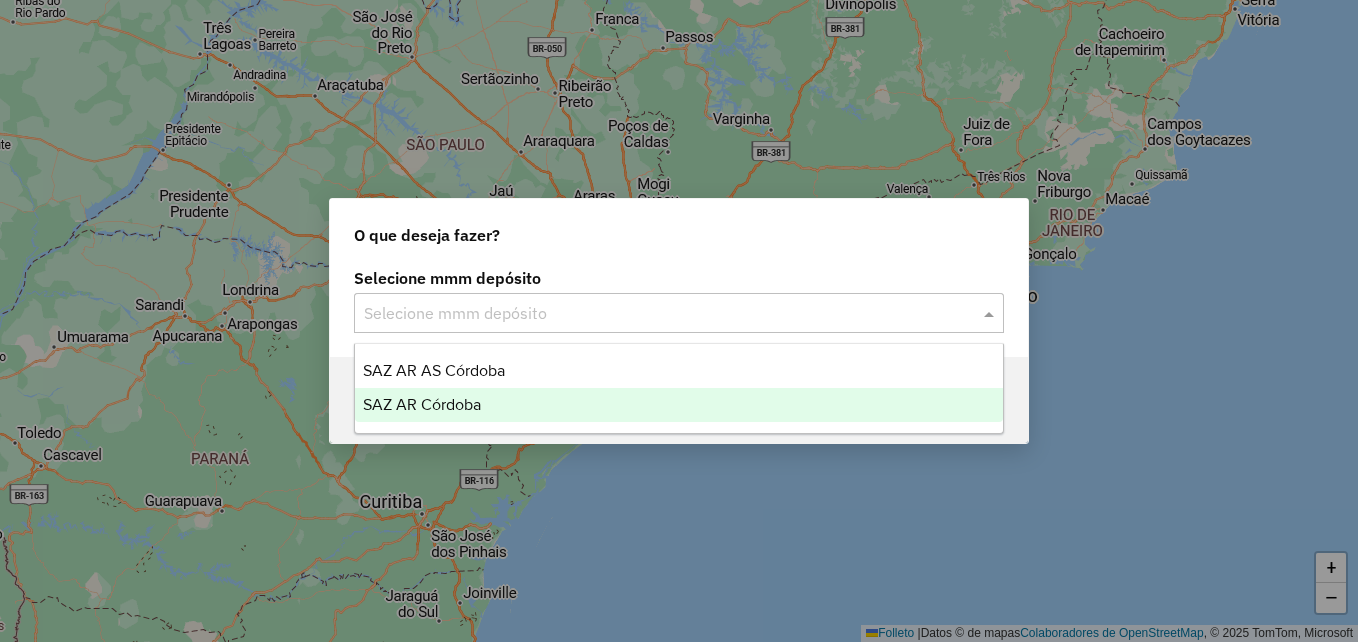 click on "SAZ AR Córdoba" at bounding box center [422, 404] 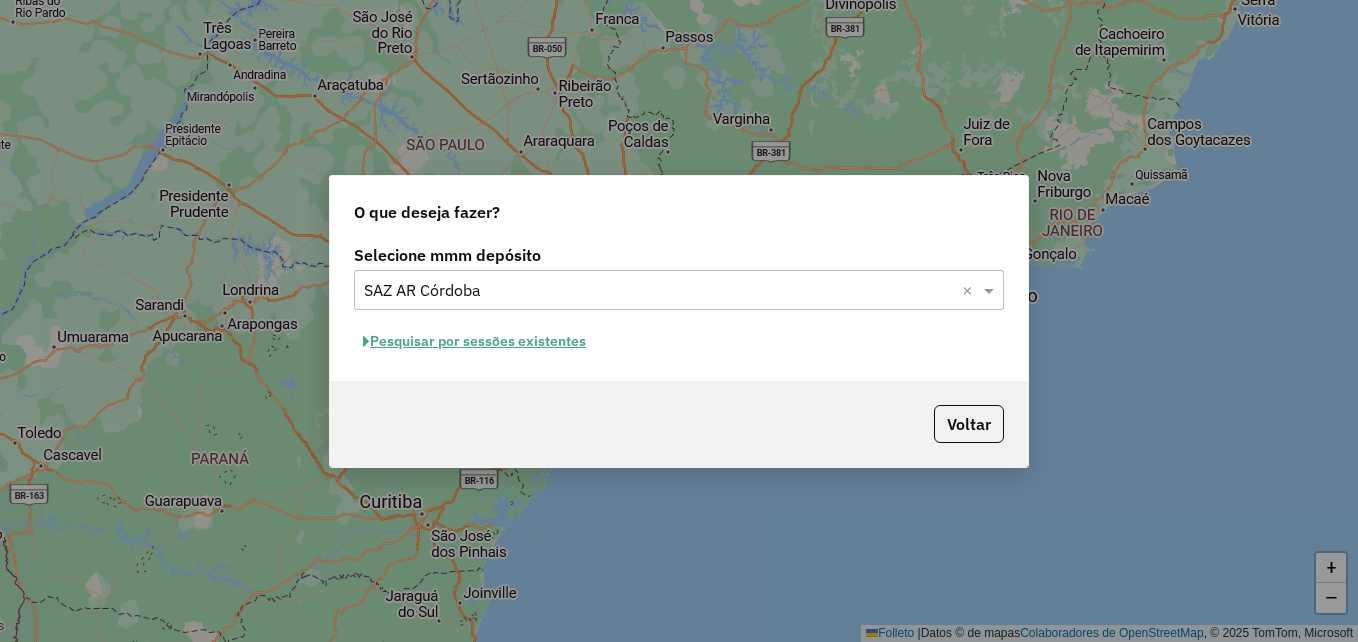 click on "Pesquisar por sessões existentes" 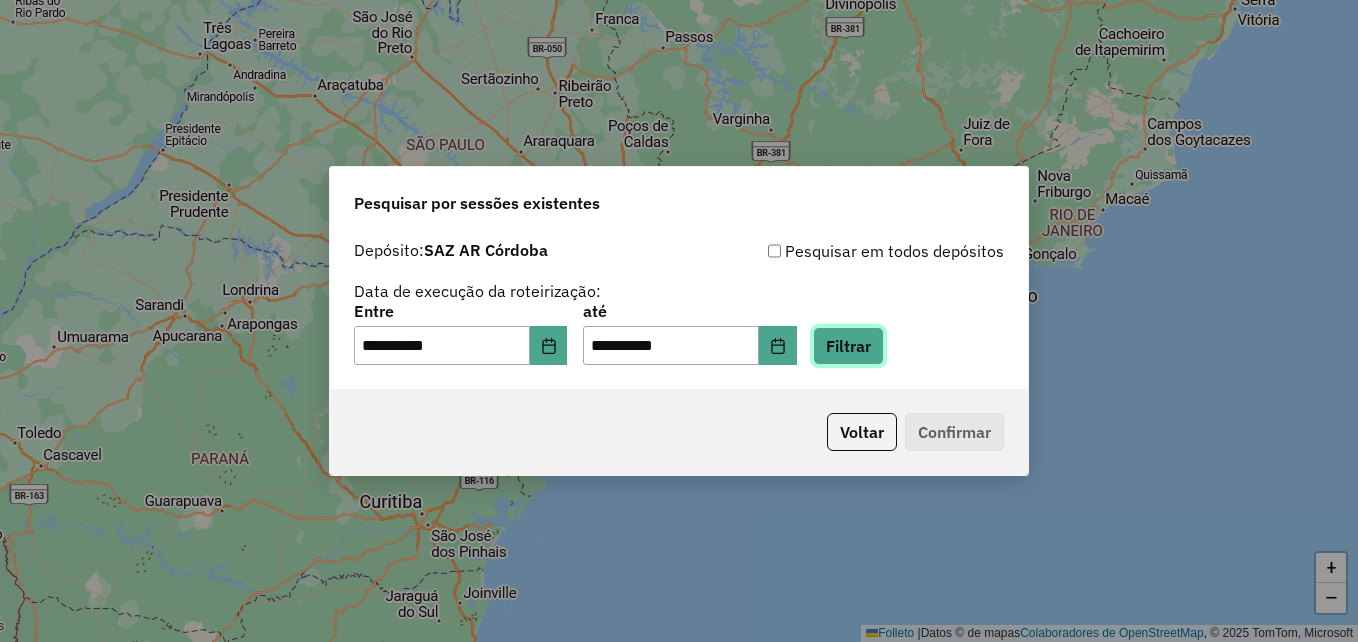 click on "Filtrar" 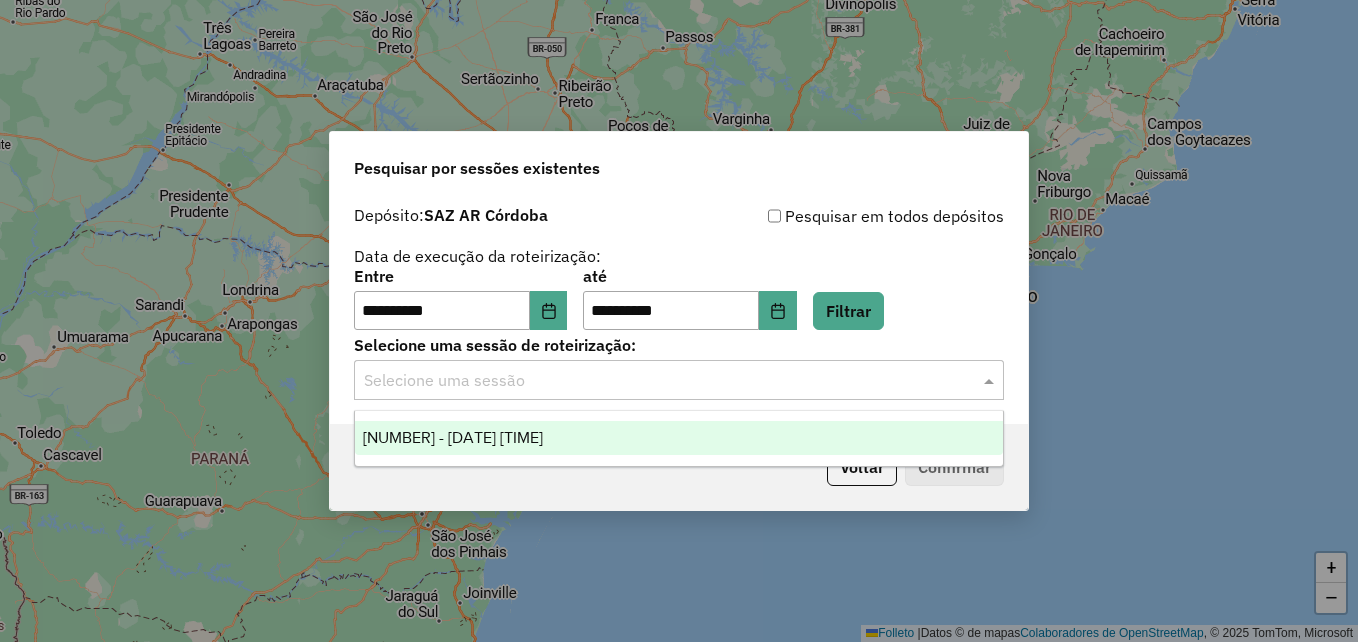 click 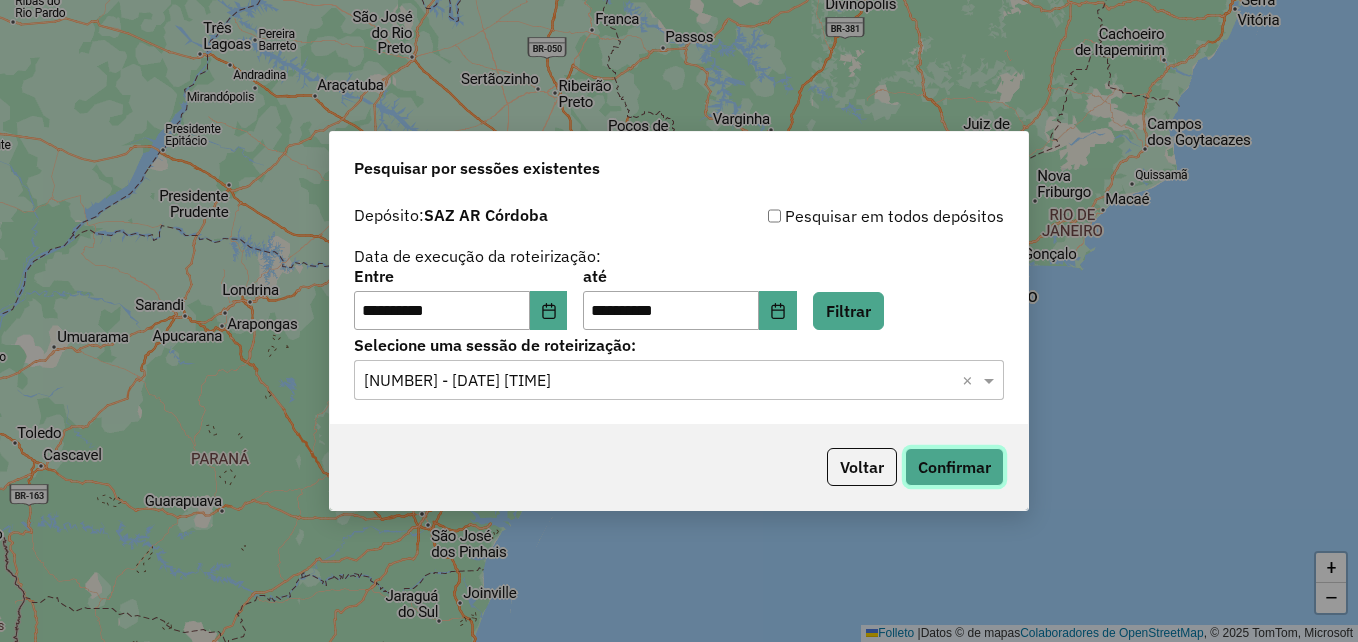 click on "Confirmar" 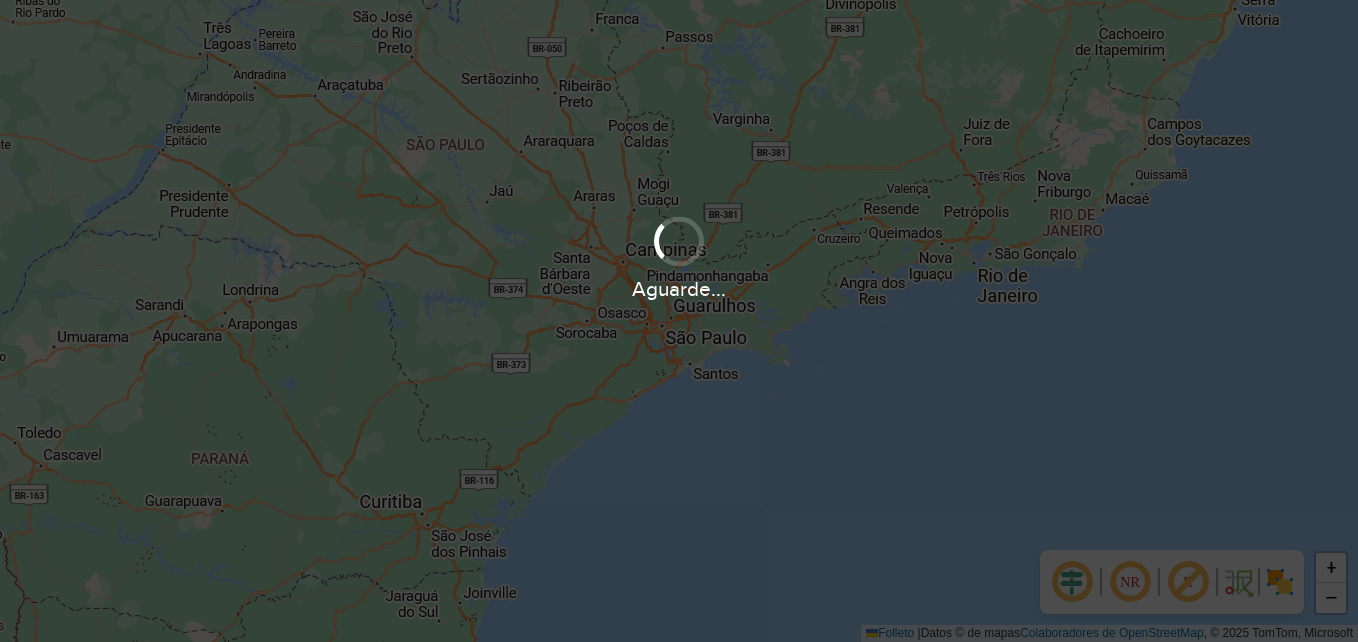 scroll, scrollTop: 0, scrollLeft: 0, axis: both 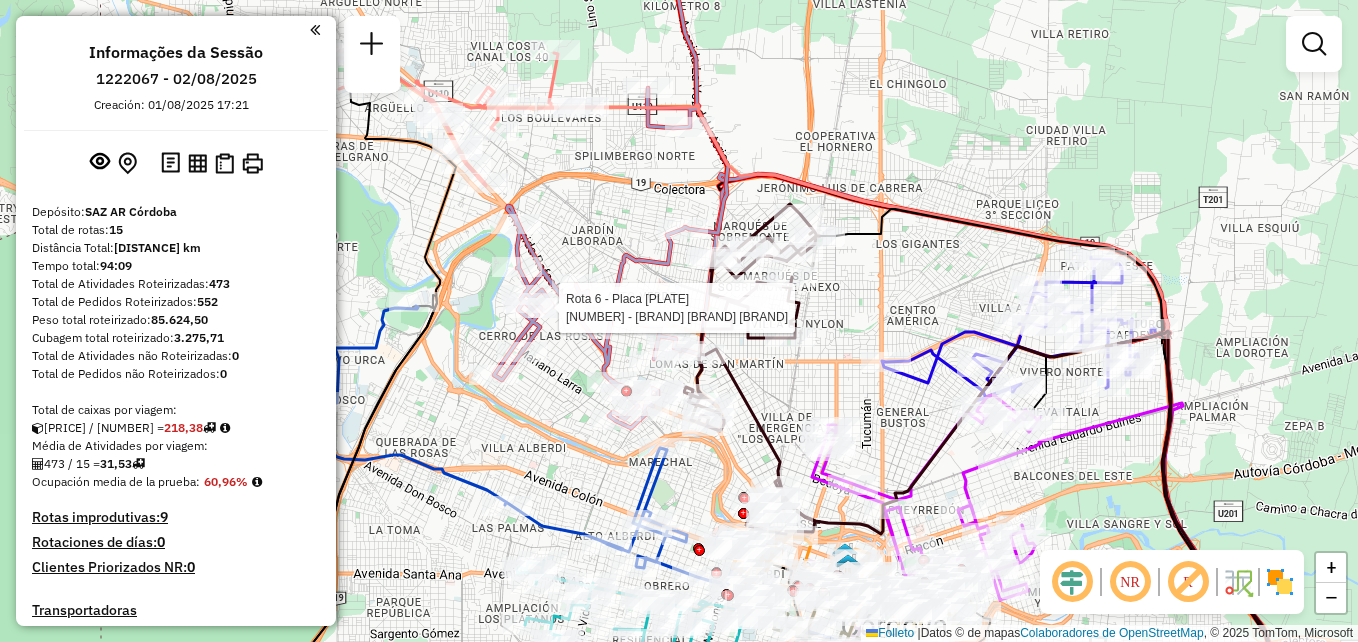select on "**********" 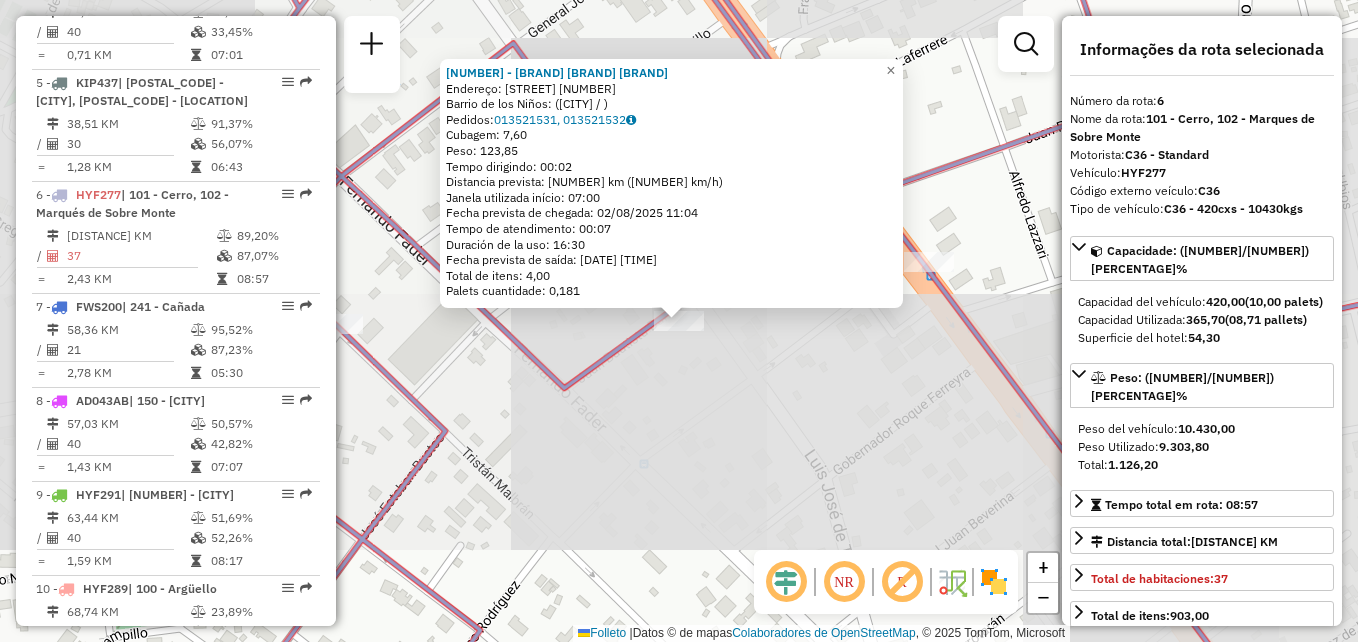 scroll, scrollTop: 1229, scrollLeft: 0, axis: vertical 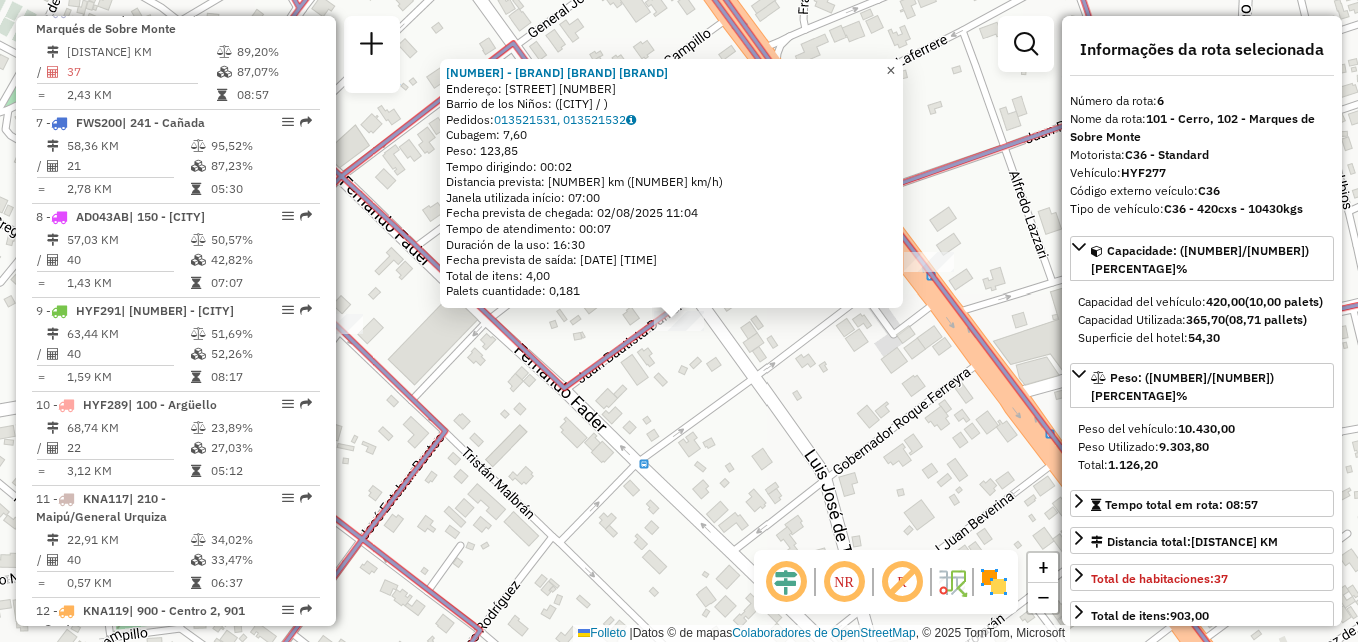 click on "×" 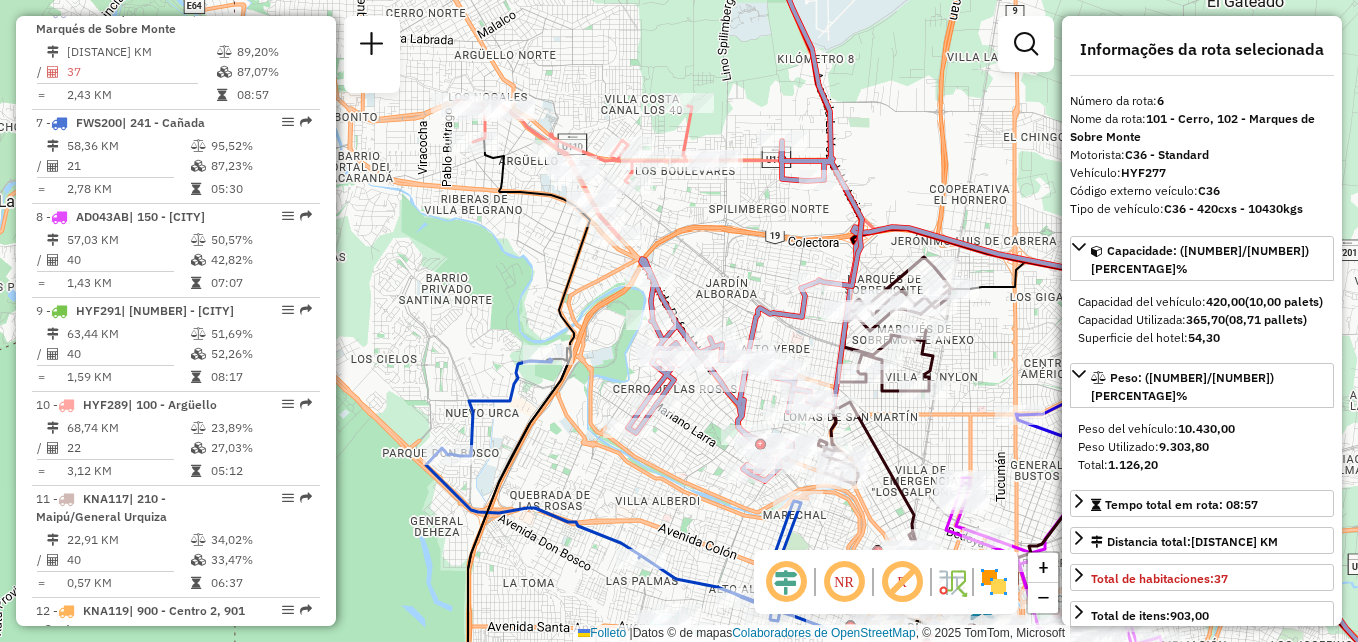 drag, startPoint x: 715, startPoint y: 227, endPoint x: 677, endPoint y: 308, distance: 89.470665 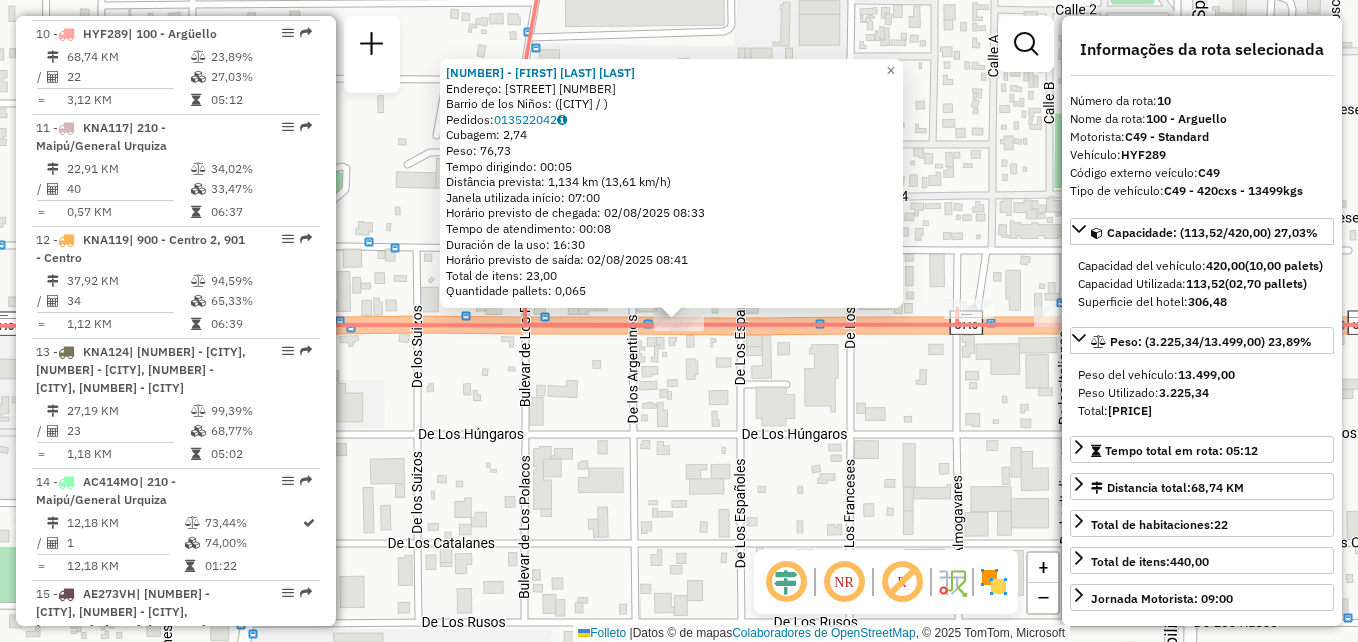 scroll, scrollTop: 1641, scrollLeft: 0, axis: vertical 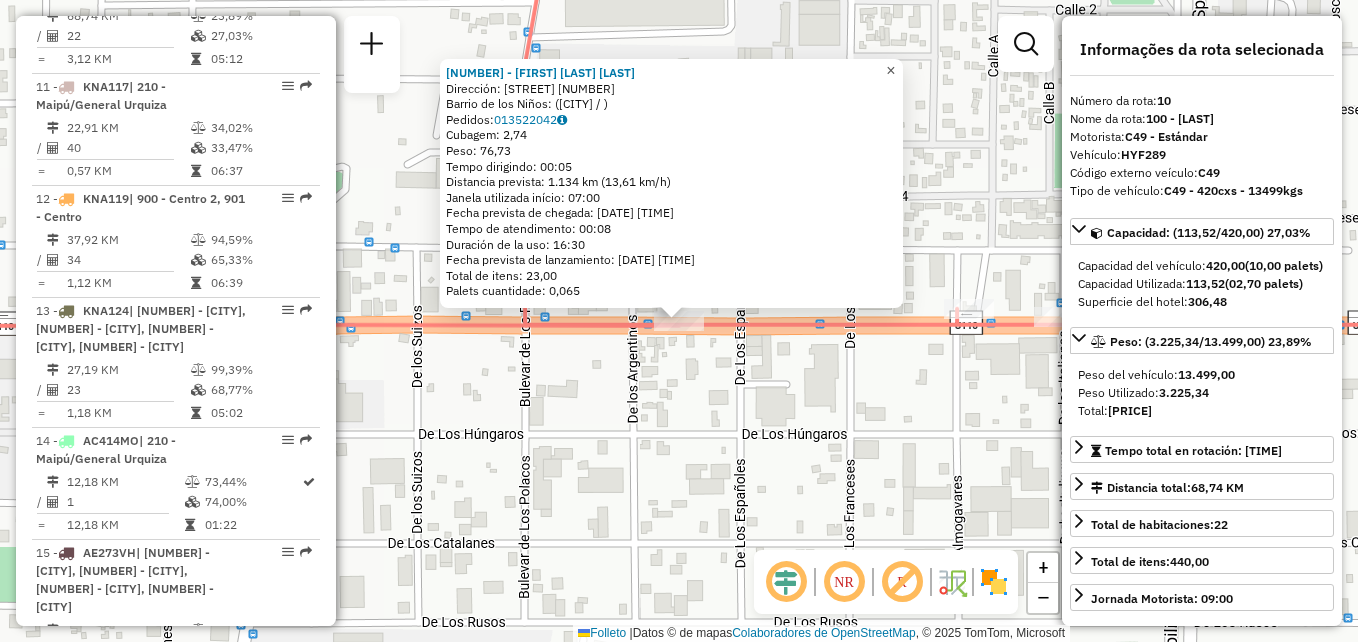 click on "×" 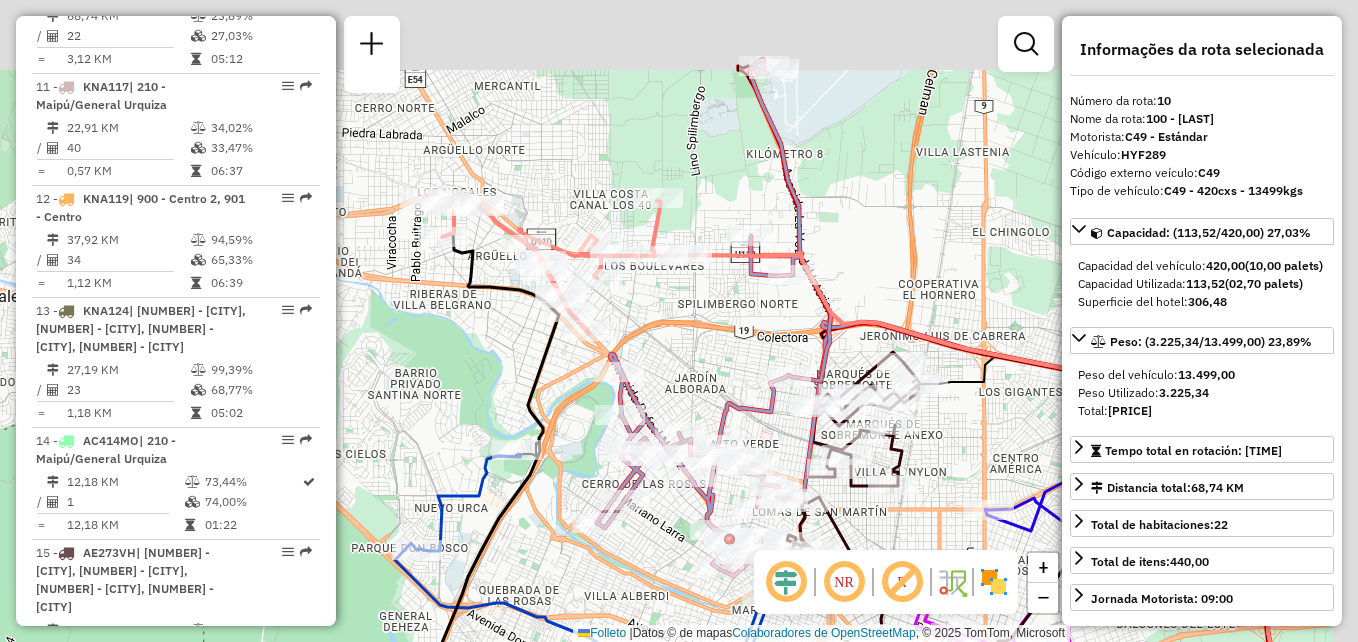 drag, startPoint x: 727, startPoint y: 341, endPoint x: 720, endPoint y: 367, distance: 26.925823 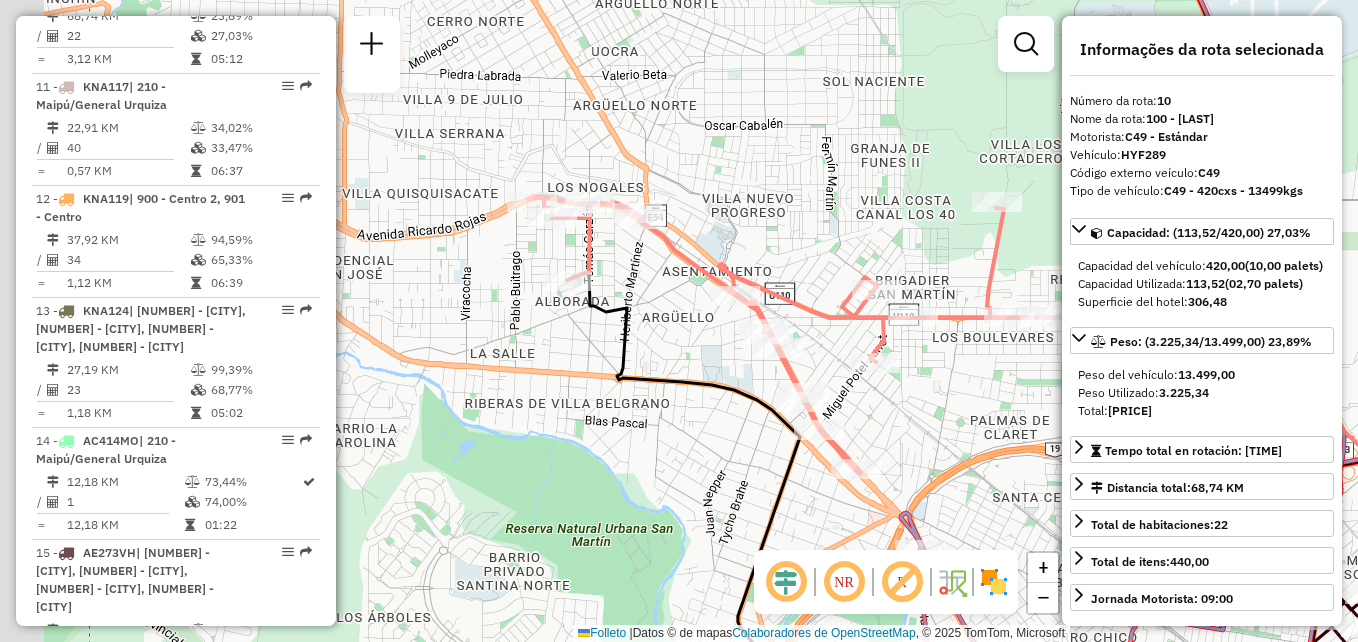 drag, startPoint x: 411, startPoint y: 229, endPoint x: 579, endPoint y: 251, distance: 169.43436 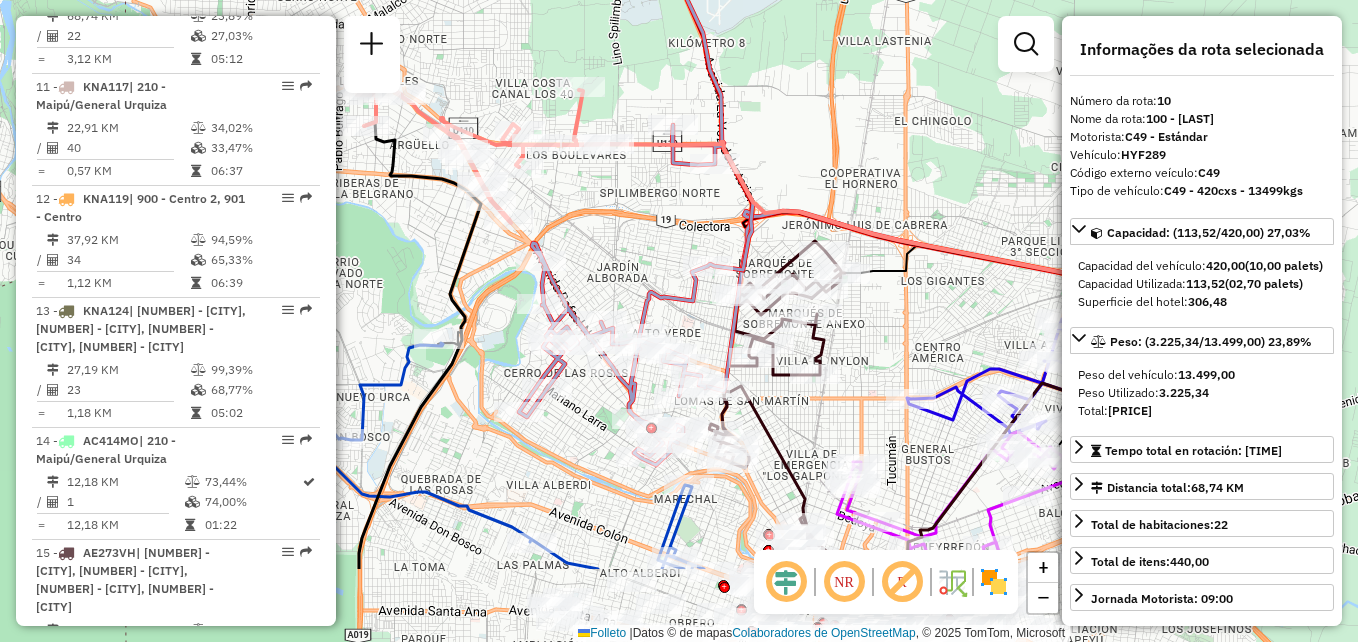 drag, startPoint x: 857, startPoint y: 251, endPoint x: 634, endPoint y: 114, distance: 261.72122 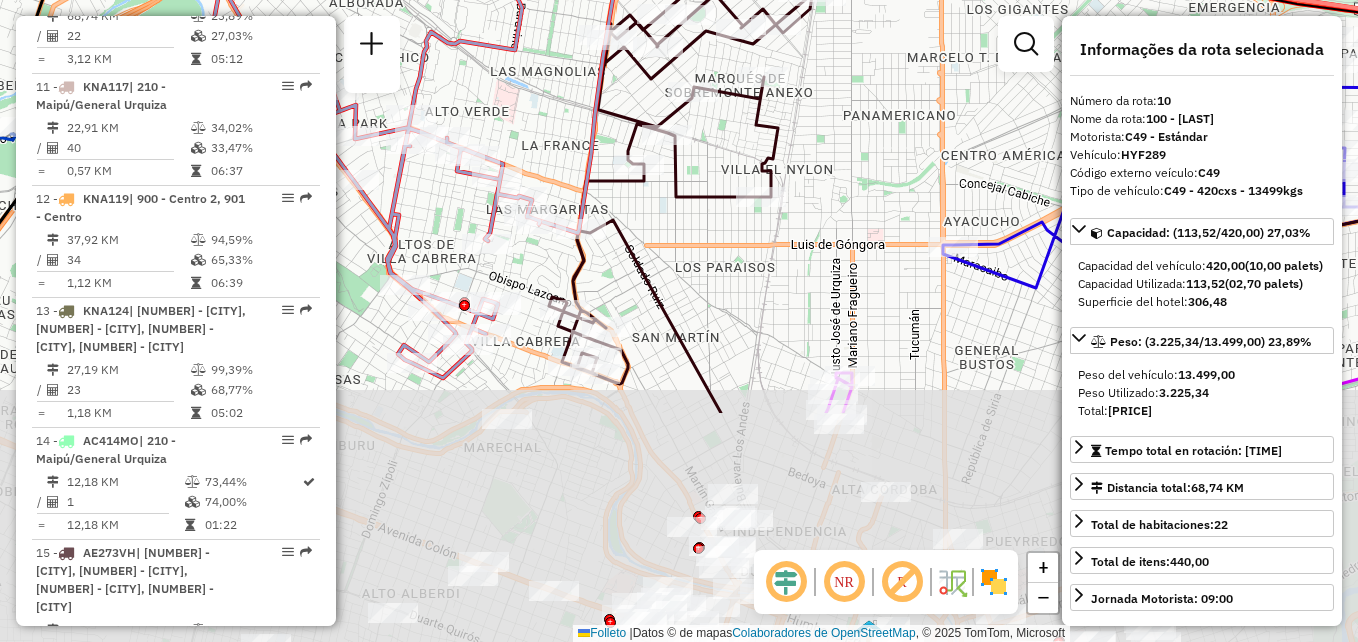 drag, startPoint x: 824, startPoint y: 381, endPoint x: 782, endPoint y: 29, distance: 354.49683 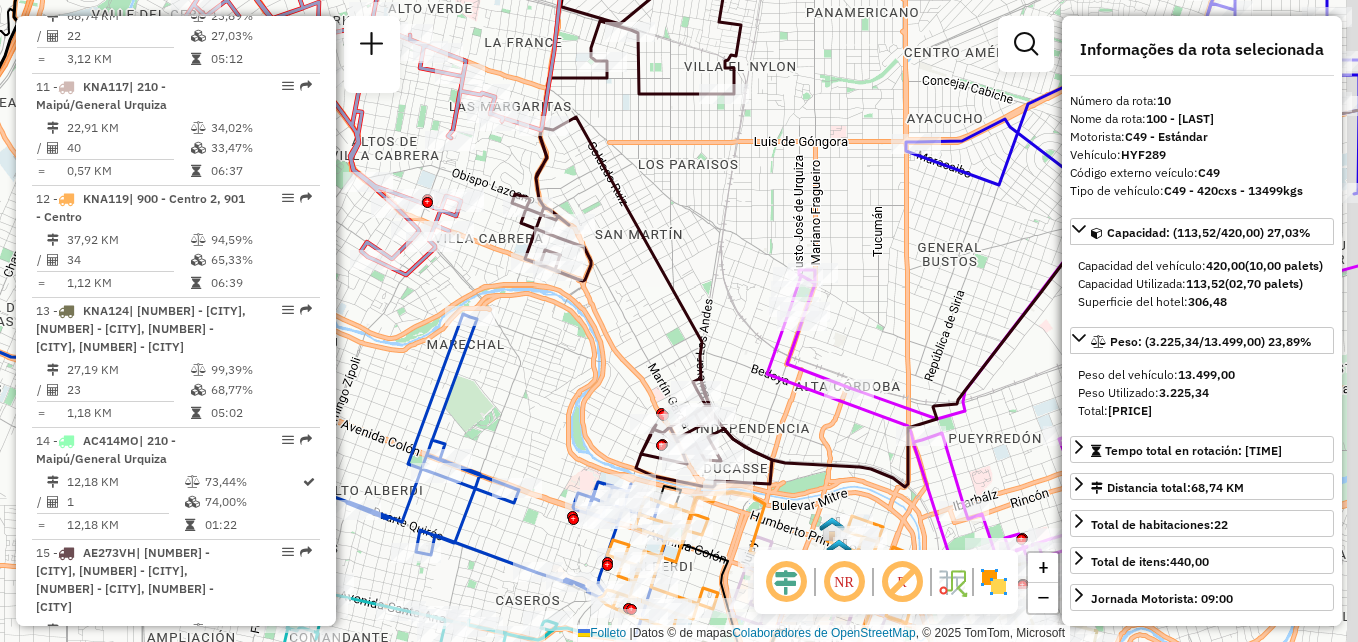 drag, startPoint x: 767, startPoint y: 221, endPoint x: 711, endPoint y: 103, distance: 130.61394 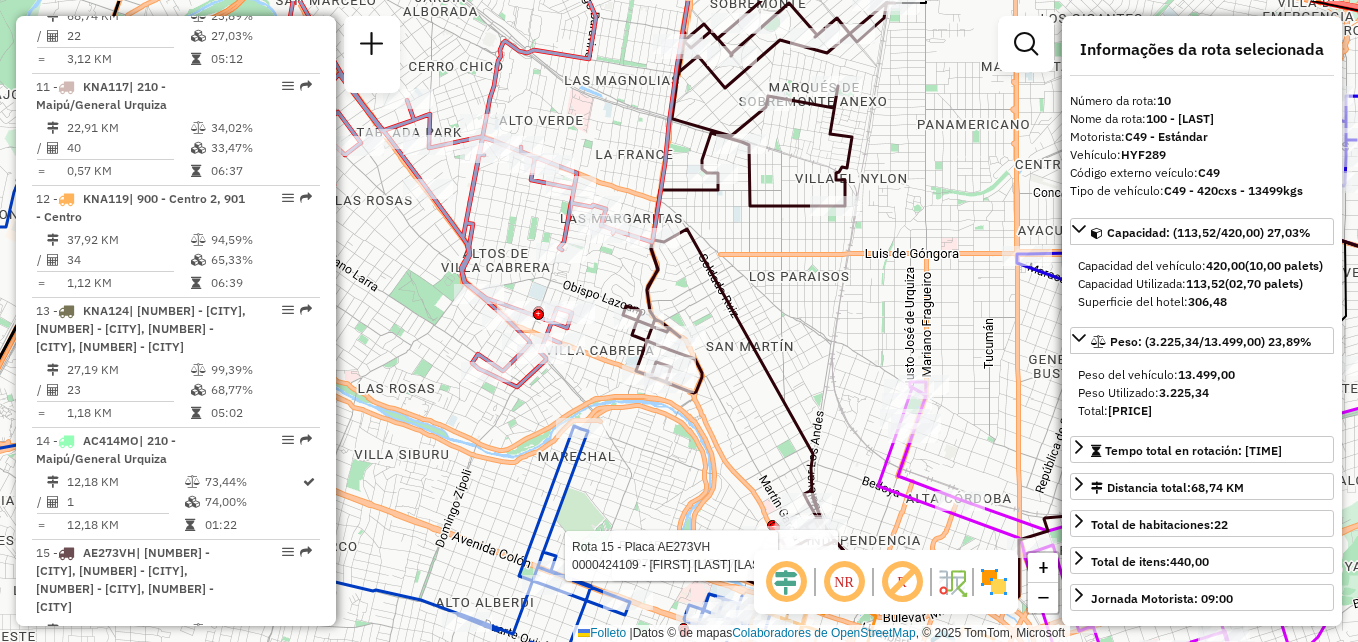 drag, startPoint x: 610, startPoint y: 355, endPoint x: 705, endPoint y: 483, distance: 159.40201 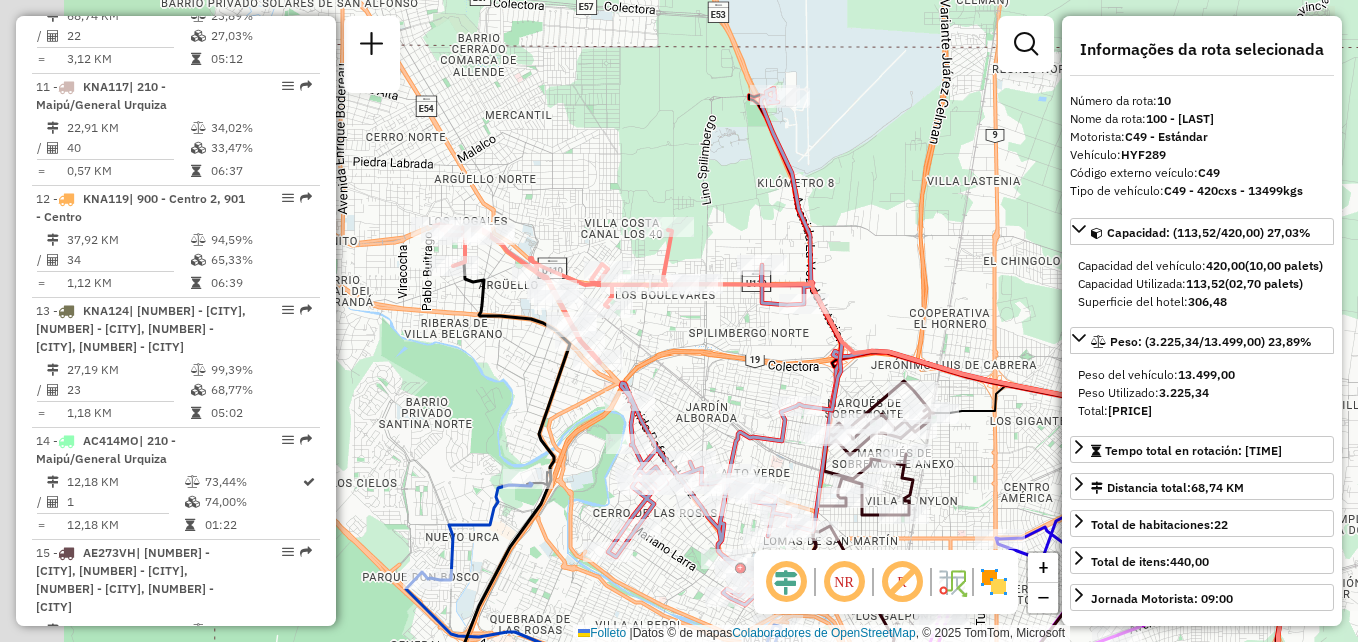 drag, startPoint x: 606, startPoint y: 361, endPoint x: 800, endPoint y: 372, distance: 194.3116 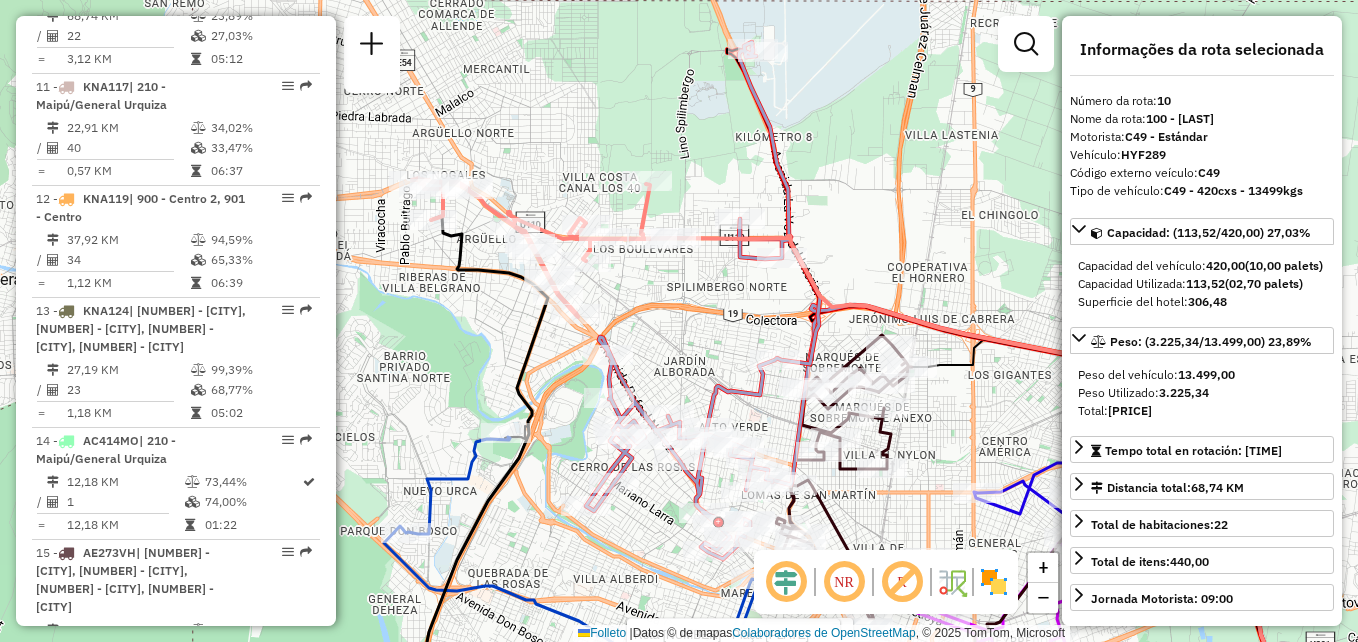drag, startPoint x: 859, startPoint y: 341, endPoint x: 799, endPoint y: 189, distance: 163.41359 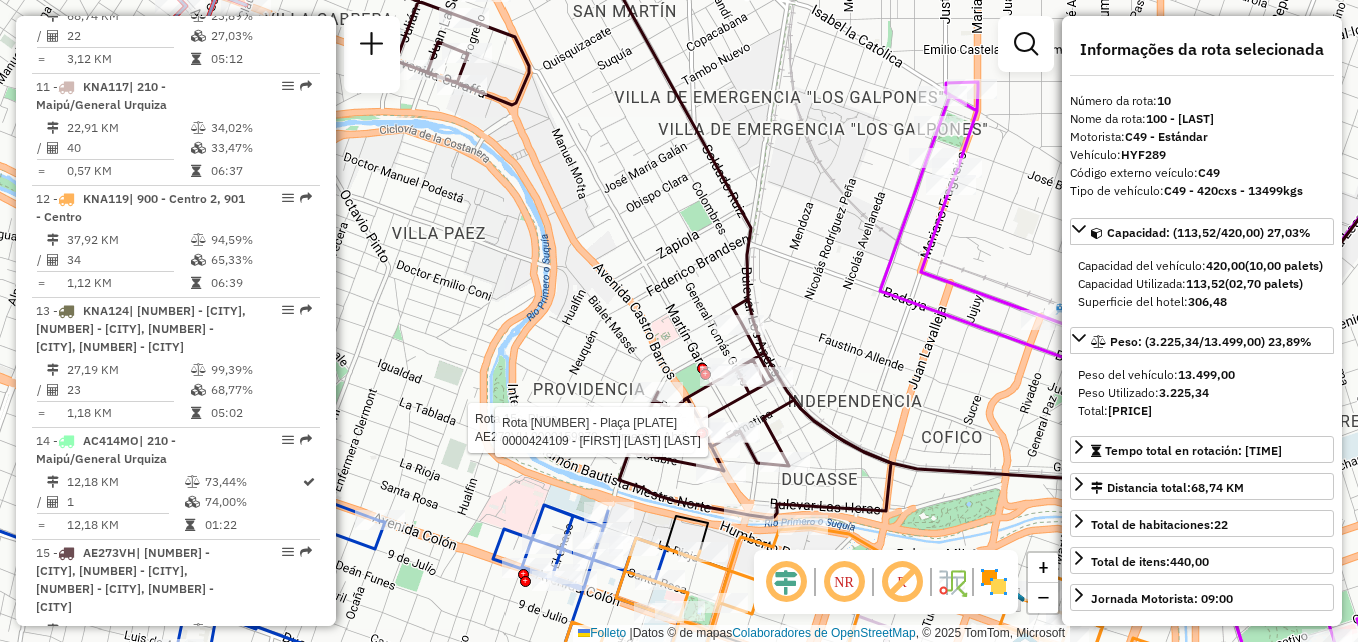 drag, startPoint x: 900, startPoint y: 407, endPoint x: 835, endPoint y: 287, distance: 136.47343 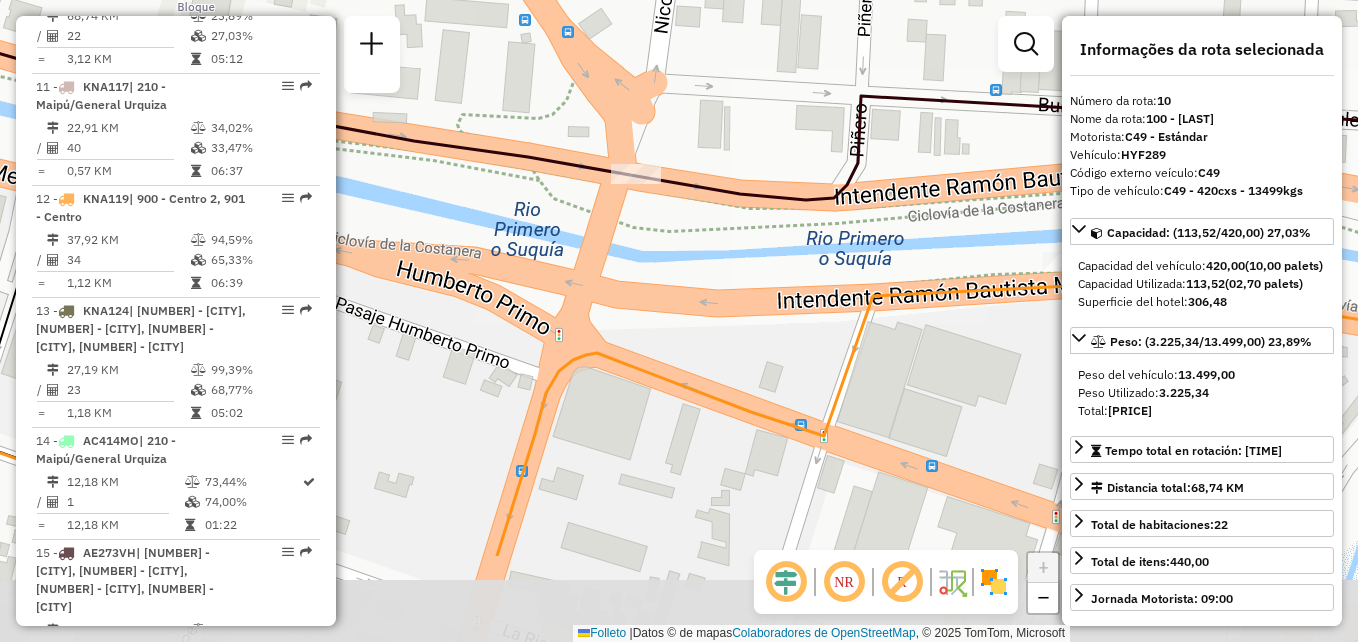 drag, startPoint x: 622, startPoint y: 468, endPoint x: 625, endPoint y: 318, distance: 150.03 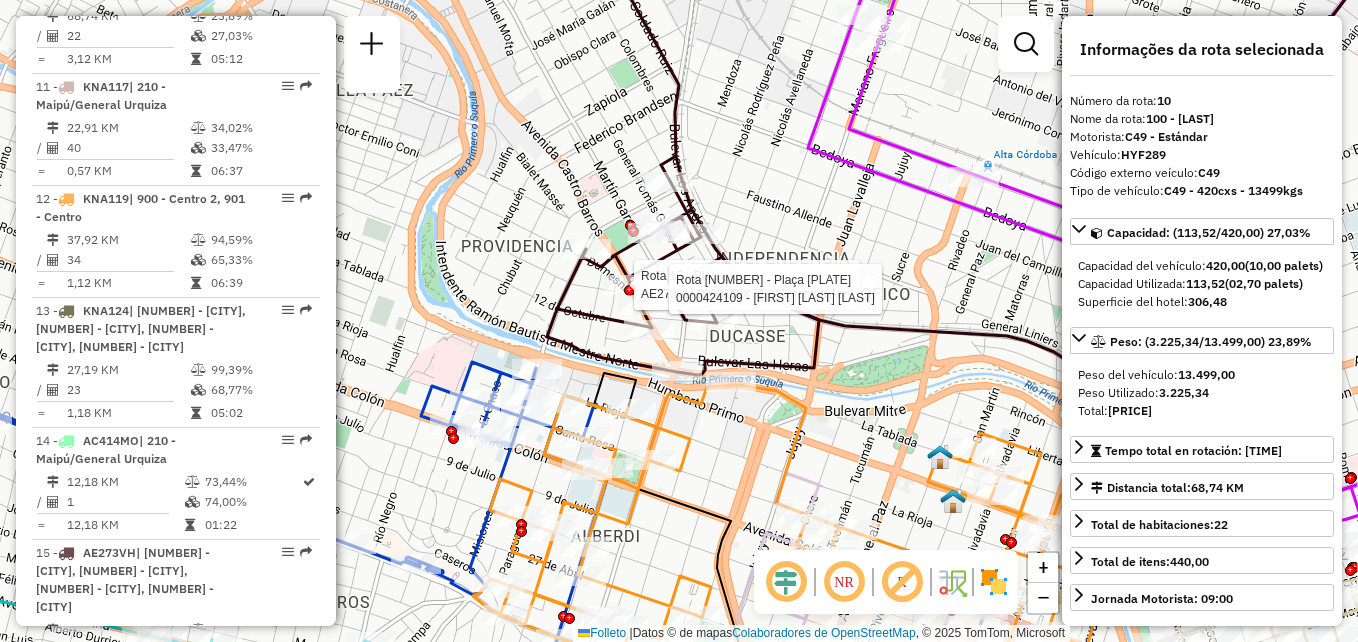 click on "Rota 15 - Placa AE273VH 0000159870 - Alimentos Abril Rota 15 - Placa AE273VH  0000424109 - Chapur Jonathan Emanuel Janela de atendimento Grade de atendimento Capacidade Transportadoras Veículos Cliente Pedidos  Rotas Selecione os dias de semana para filtrar as janelas de atendimento  Seg   Ter   Qua   Qui   Sex   Sáb   Dom  Informe o período da janela de atendimento: De: Até:  Filtrar exatamente a janela do cliente  Considerar janela de atendimento padrão  Selecione os dias de semana para filtrar as grades de atendimento  Seg   Ter   Qua   Qui   Sex   Sáb   Dom   Considerar clientes sem dia de atendimento cadastrado  Clientes fora do dia de atendimento selecionado Filtrar as atividades entre os valores definidos abaixo:  Peso mínimo:   Peso máximo:   Cubagem mínima:   Cubagem máxima:   De:   Até:  Filtrar as atividades entre o tempo de atendimento definido abaixo:  De:   Até:   Considerar capacidade total dos clientes não roteirizados Transportadora: Selecione um ou mais itens Veículo: Nome:" 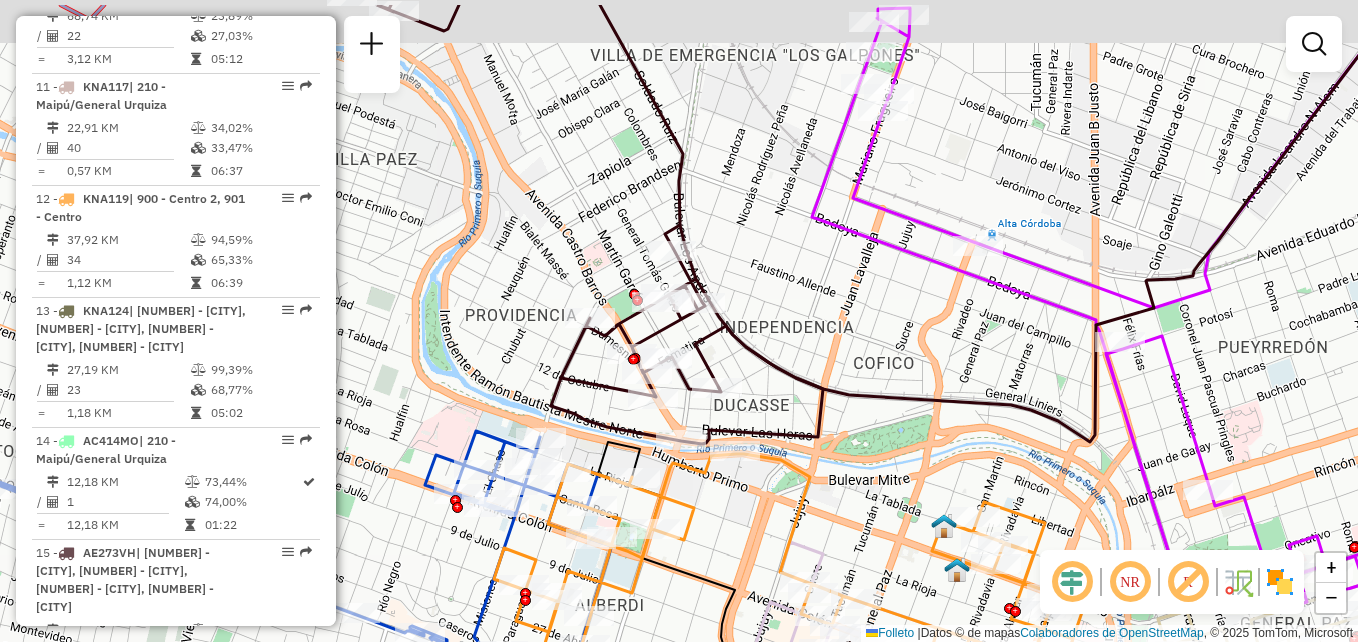 drag, startPoint x: 782, startPoint y: 196, endPoint x: 837, endPoint y: 380, distance: 192.04427 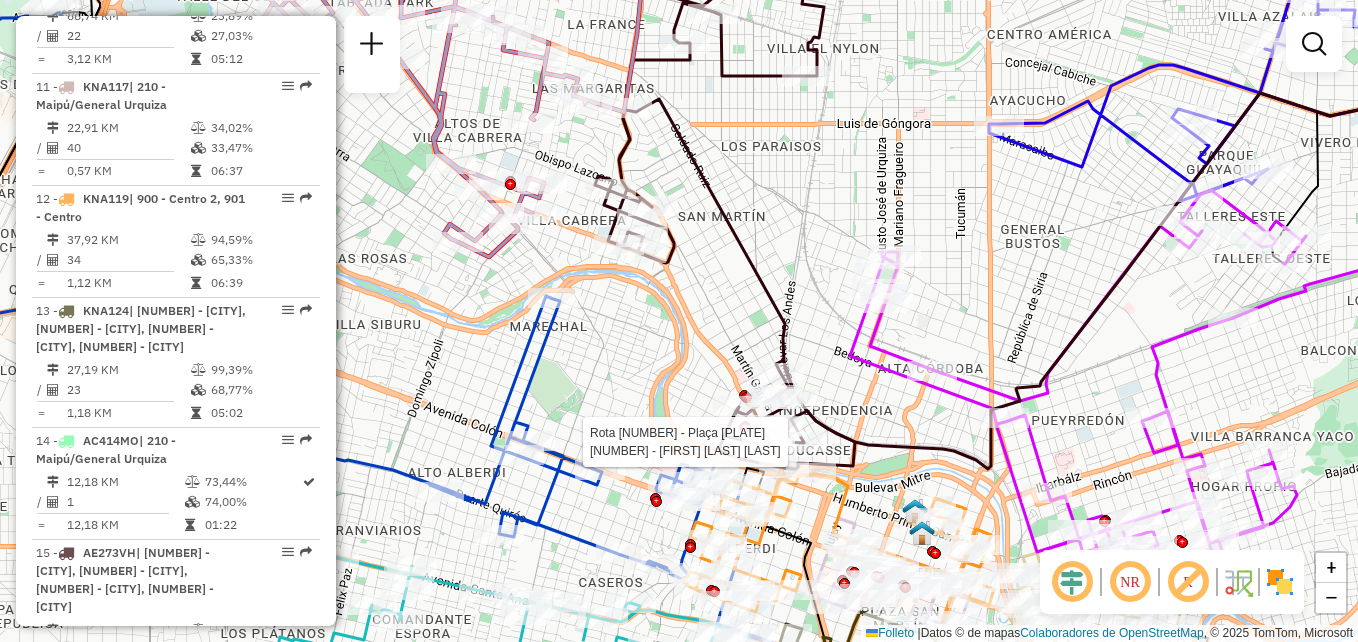 select on "**********" 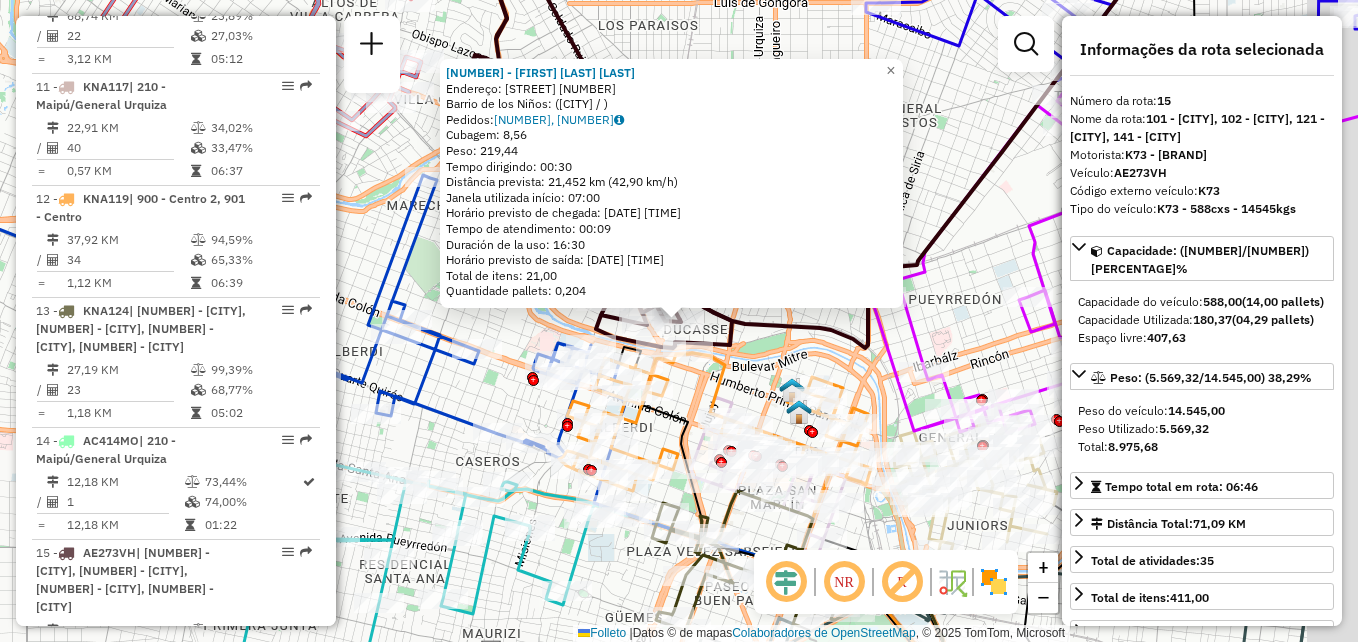 scroll, scrollTop: 1755, scrollLeft: 0, axis: vertical 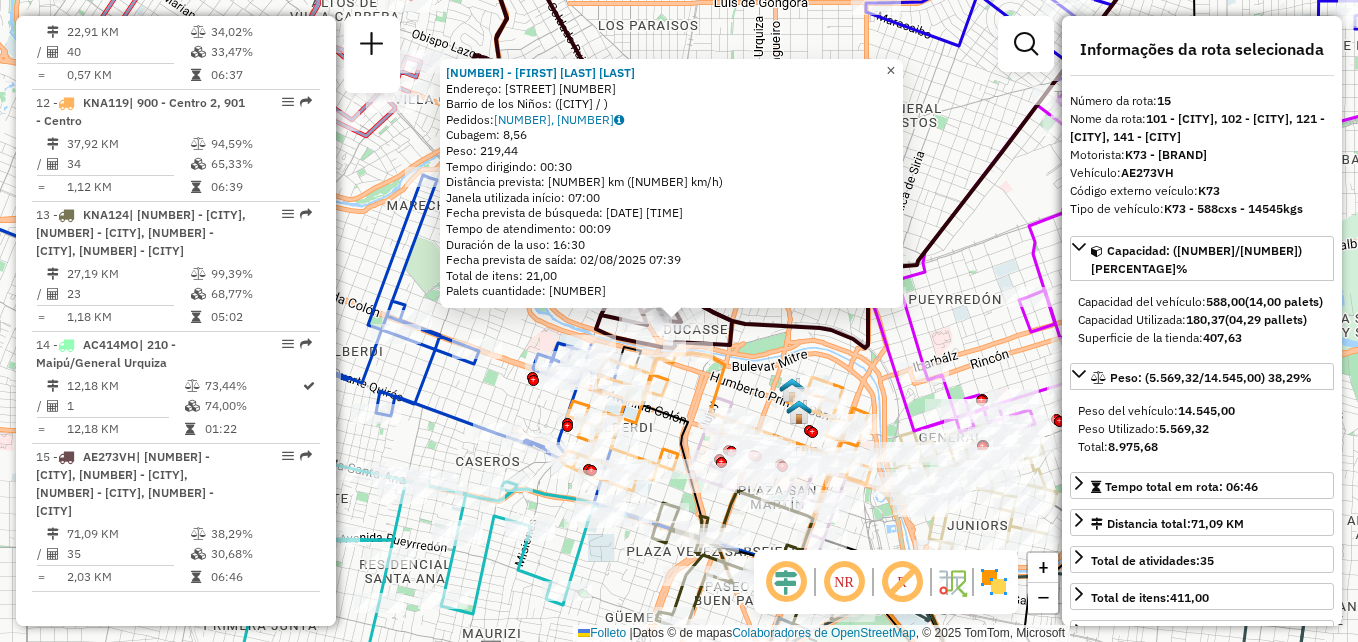 click on "×" 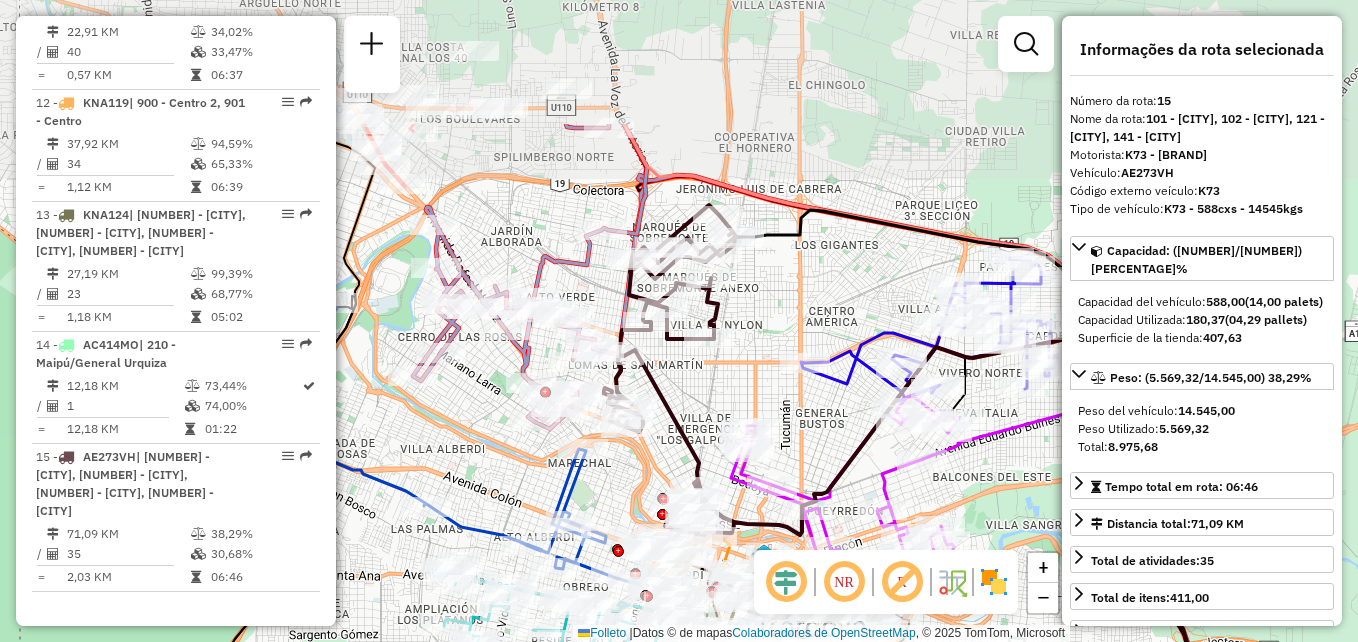 drag, startPoint x: 873, startPoint y: 221, endPoint x: 804, endPoint y: 409, distance: 200.26233 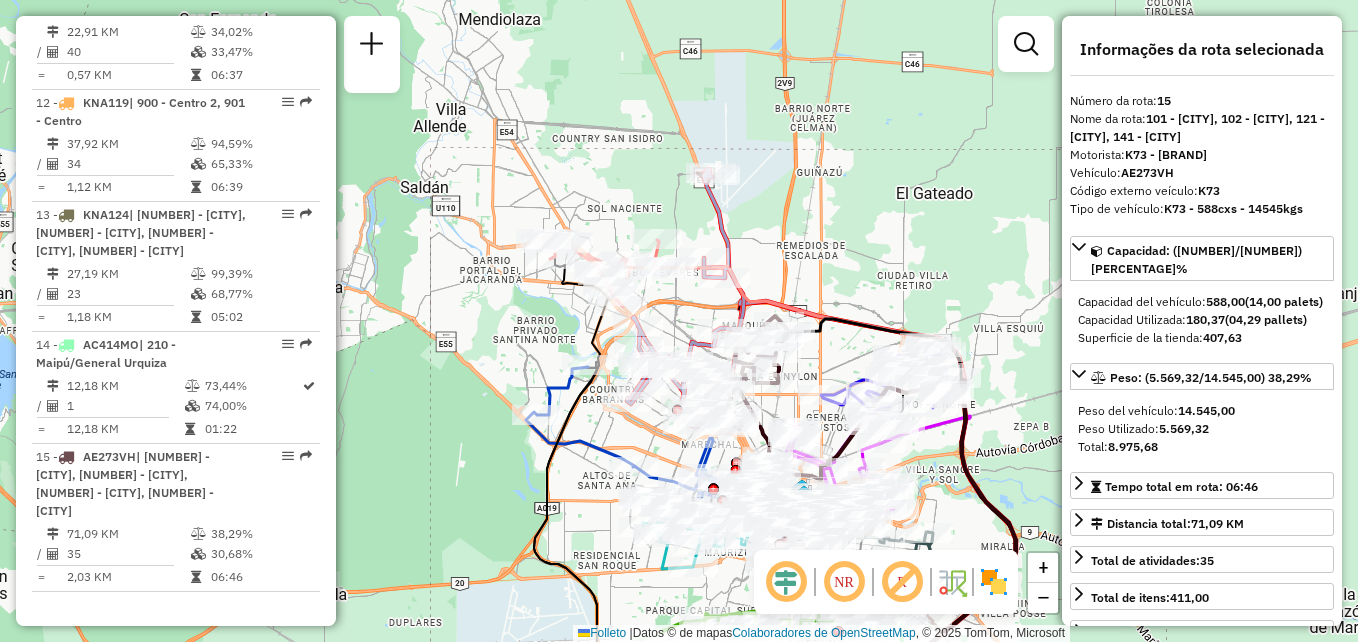 click on "Janela de atendimento Grade de atendimento Capacidade Transportadoras Veículos Cliente Pedidos  Rotas Selecione os dias de semana para filtrar as janelas de atendimento  Seg   Ter   Qua   Qui   Sex   Sáb   Dom  Informe o período da janela de atendimento: De: Até:  Filtrar exatamente a janela do cliente  Considerar janela de atendimento padrão  Selecione os dias de semana para filtrar as grades de atendimento  Seg   Ter   Qua   Qui   Sex   Sáb   Dom   Considerar clientes sem dia de atendimento cadastrado  Clientes fora do dia de atendimento selecionado Filtrar as atividades entre os valores definidos abaixo:  Peso mínimo:   Peso máximo:   Cubagem mínima:   Cubagem máxima:   De:   Até:  Filtrar as atividades entre o tempo de atendimento definido abaixo:  De:   Até:   Considerar capacidade total dos clientes não roteirizados Transportadora: Selecione um ou mais itens Tipo de veículo: Selecione um ou mais itens Veículo: Selecione um ou mais itens Motorista: Selecione um ou mais itens Nome: Rótulo:" 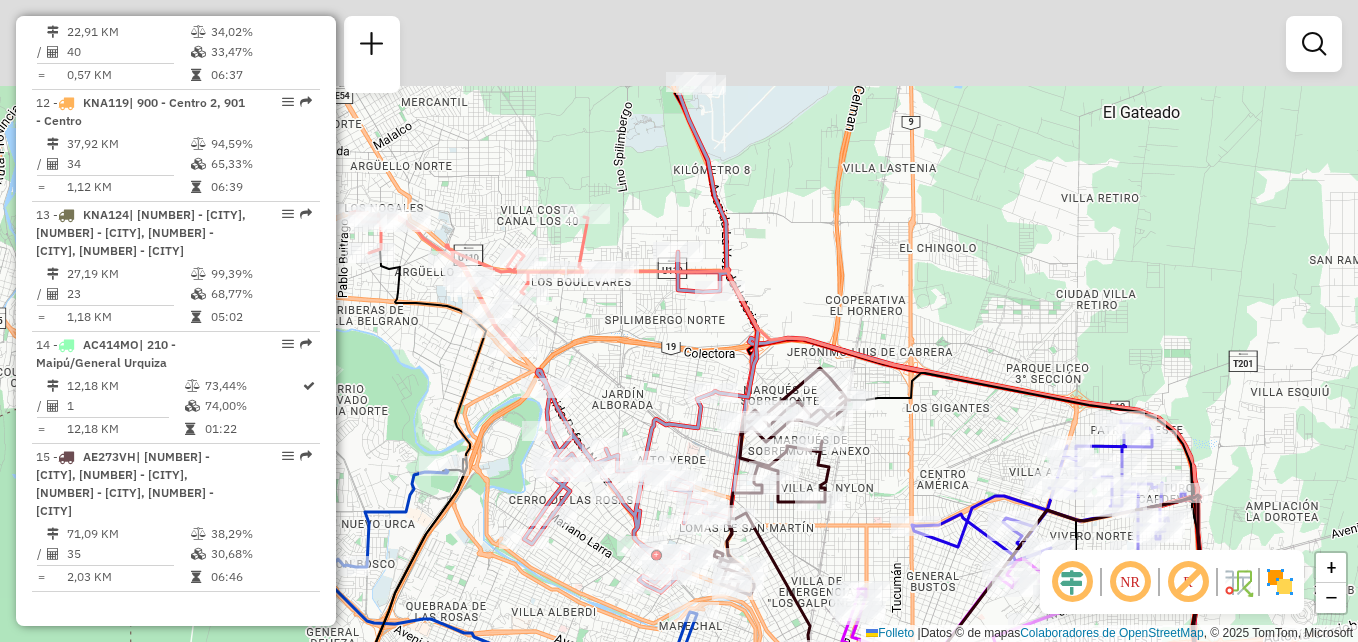 click on "Informações da Sessão 1222067 - [DATE] Creación: [DATE] [TIME] Depósito: SAZ AR Córdoba Total de rotas: 15 Distância Total: [NUMBER] km Tempo total: [TIME] Total de Atividades Roteirizadas: 473 Total de Pedidos Roteirizados: 552 Peso total roteirizado: [NUMBER] Cubagem total roteirizado: [NUMBER] Total de Atividades não Roteirizadas: 0 Total de Pedidos não Roteirizados: 0 Total de caixas por viagem: [NUMBER] / 15 = [NUMBER] Média de Atividades por viagem: 473 / 15 = 31,53 Ocupación media de la prueba: 60,96% Rotas improdutivas: 9 Rotaciones de días: 0 Clientes Priorizados NR: 0 Transportadoras Rotaciones Recargas: 1 Ver rotas Ver veículos 1 - [KYE215] | furgoneta 27,58 KM 28,92% / 35 26,55% = 0,79 KM 05:50 2 - / 37" at bounding box center [679, 321] 